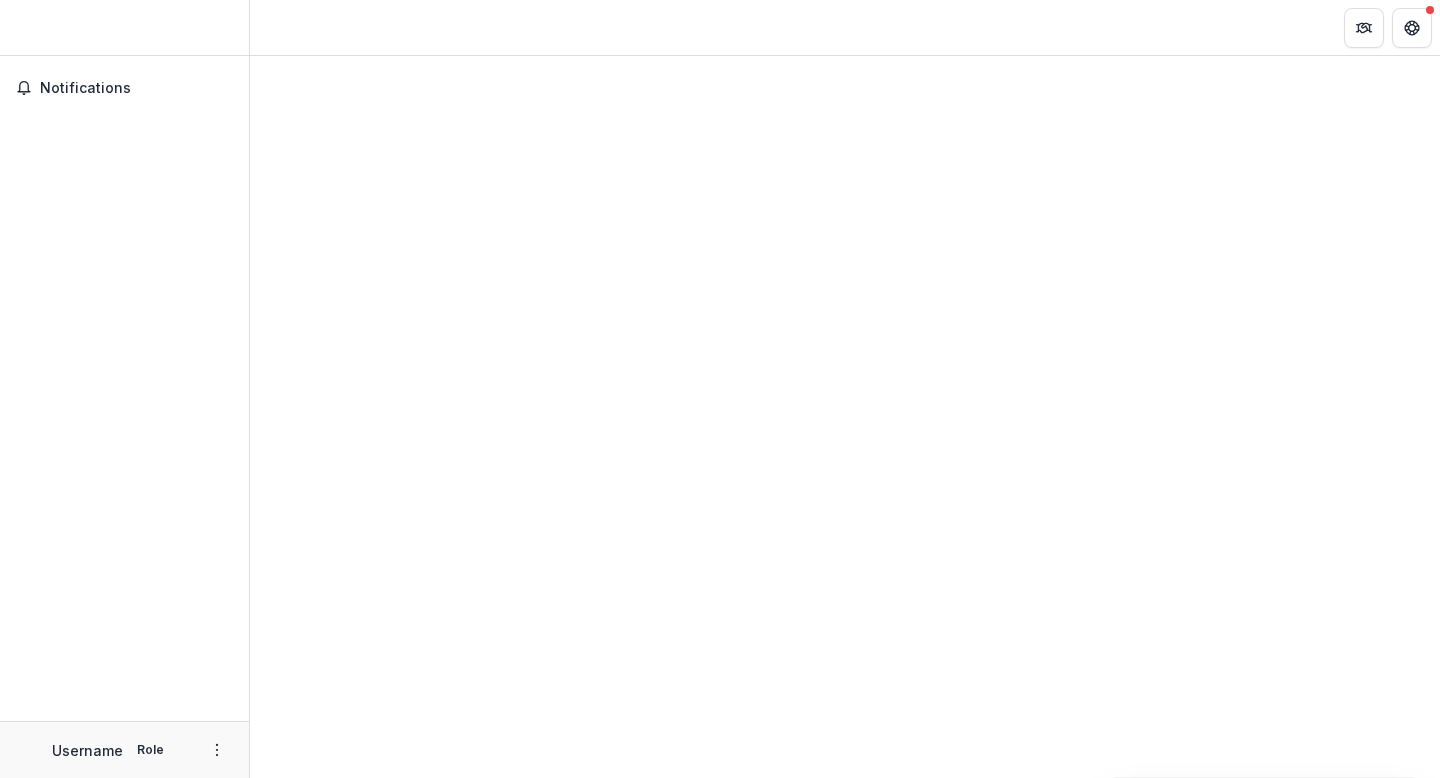 scroll, scrollTop: 0, scrollLeft: 0, axis: both 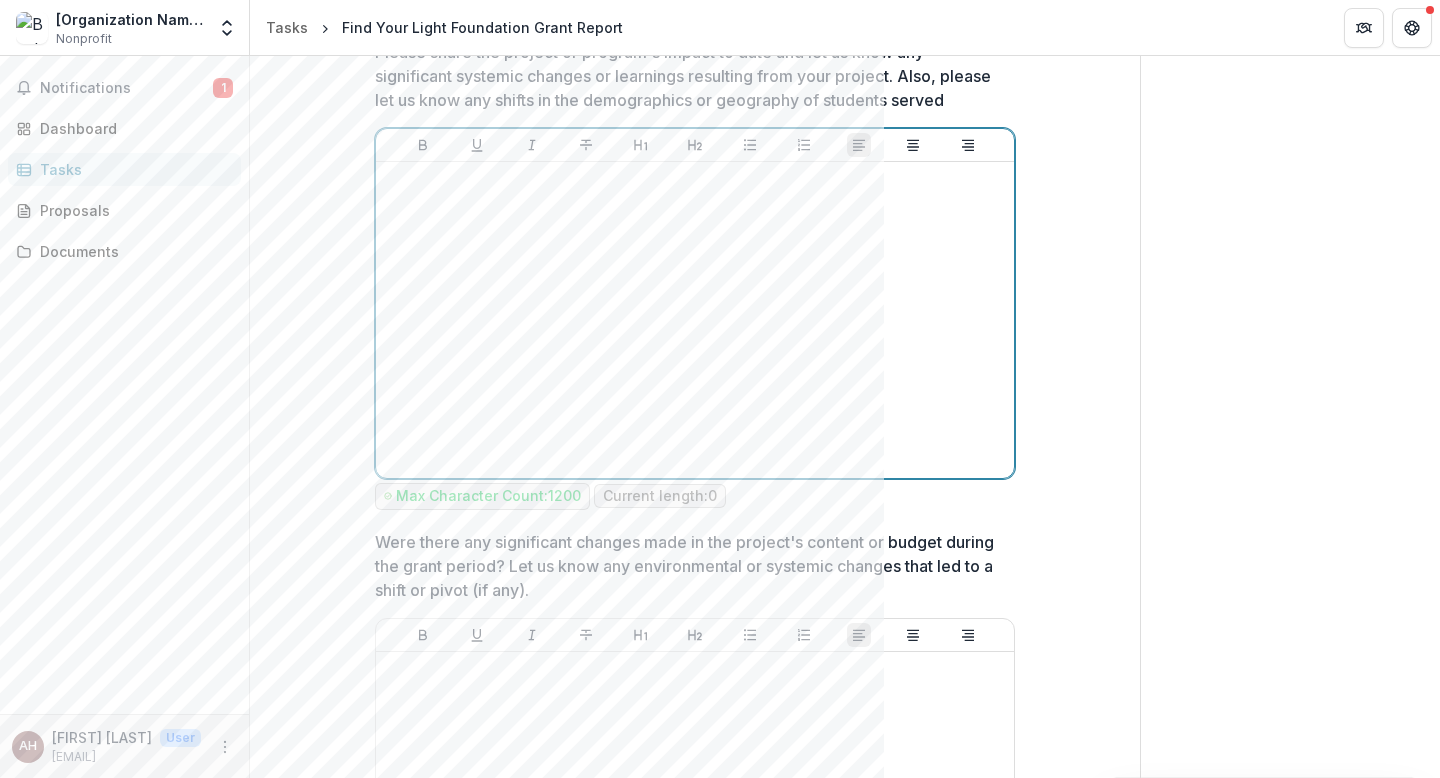 click at bounding box center (695, 320) 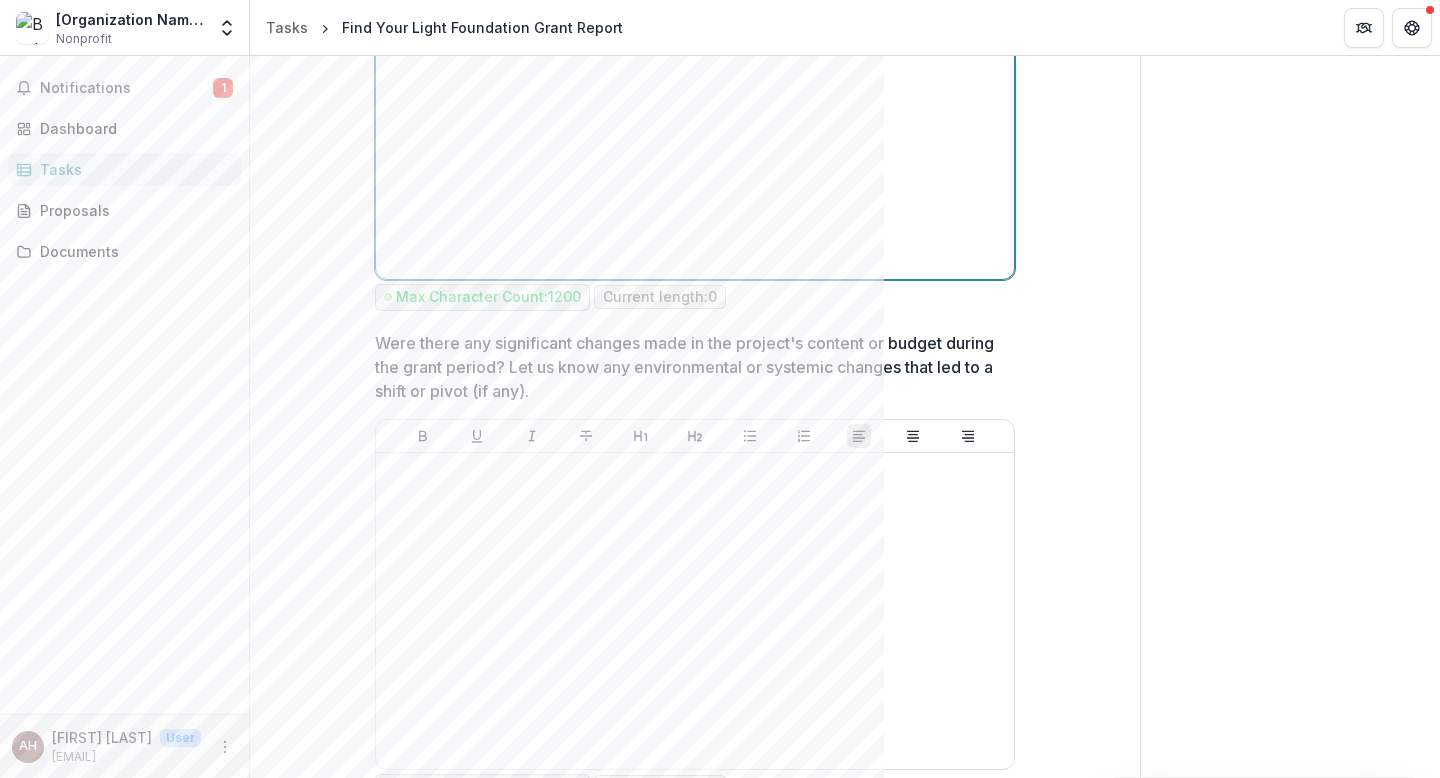 scroll, scrollTop: 1382, scrollLeft: 0, axis: vertical 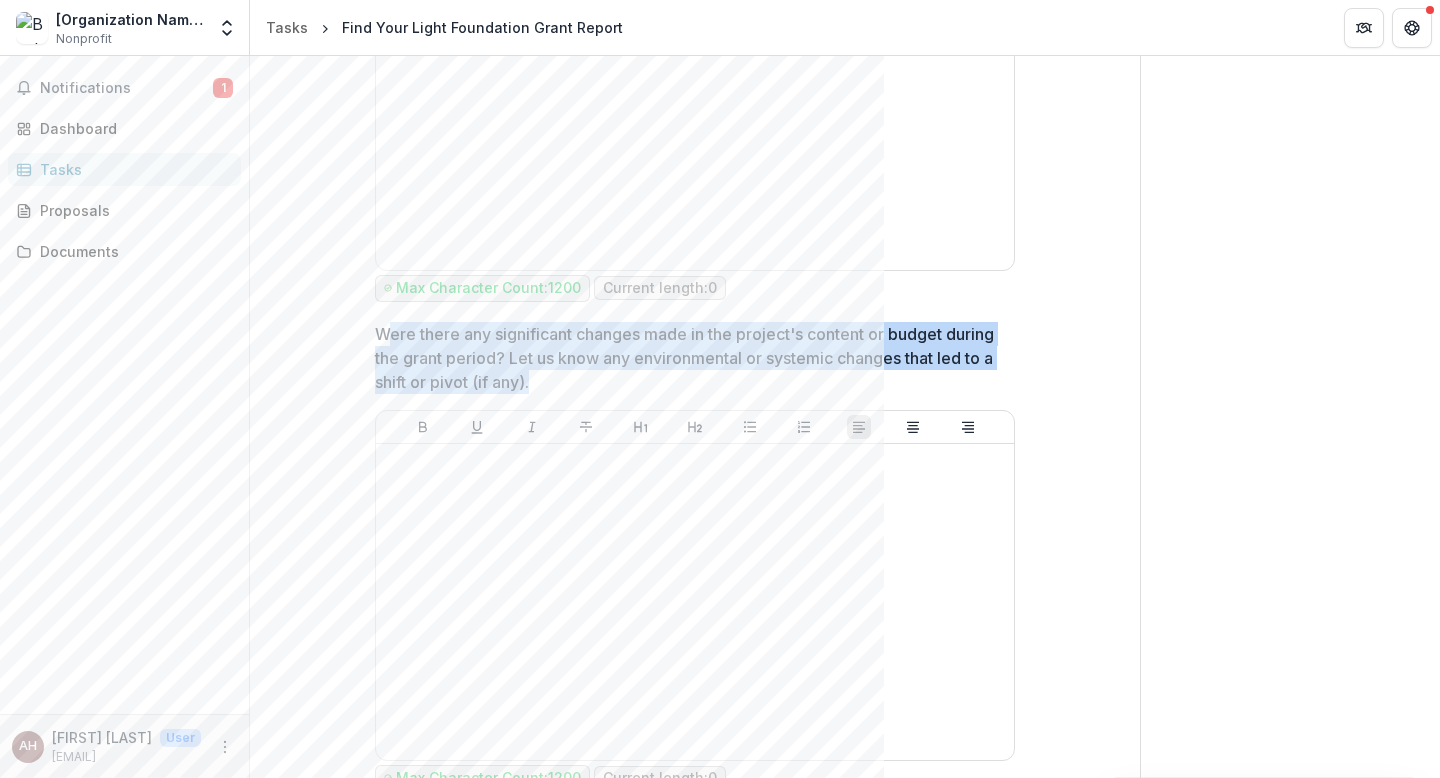 drag, startPoint x: 599, startPoint y: 383, endPoint x: 387, endPoint y: 335, distance: 217.36604 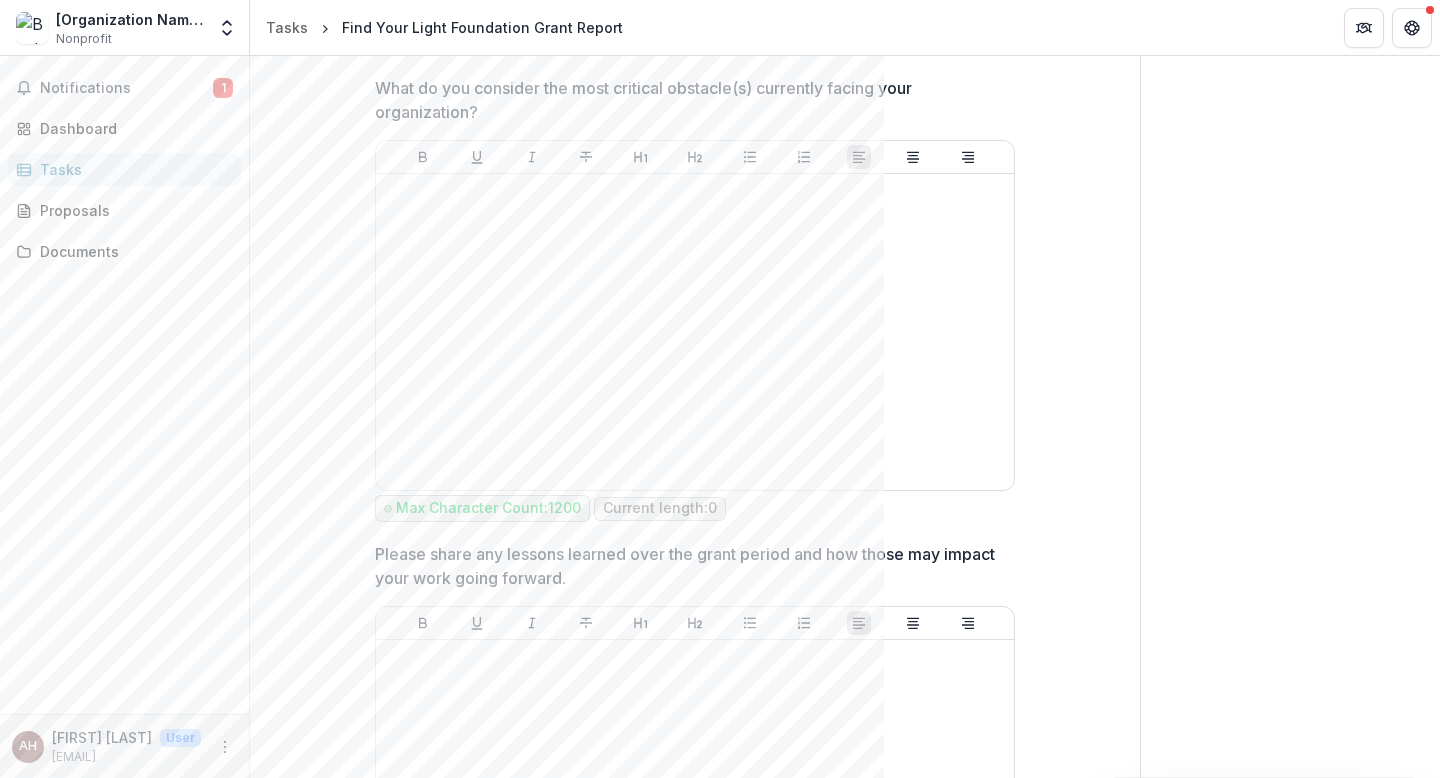 scroll, scrollTop: 2557, scrollLeft: 0, axis: vertical 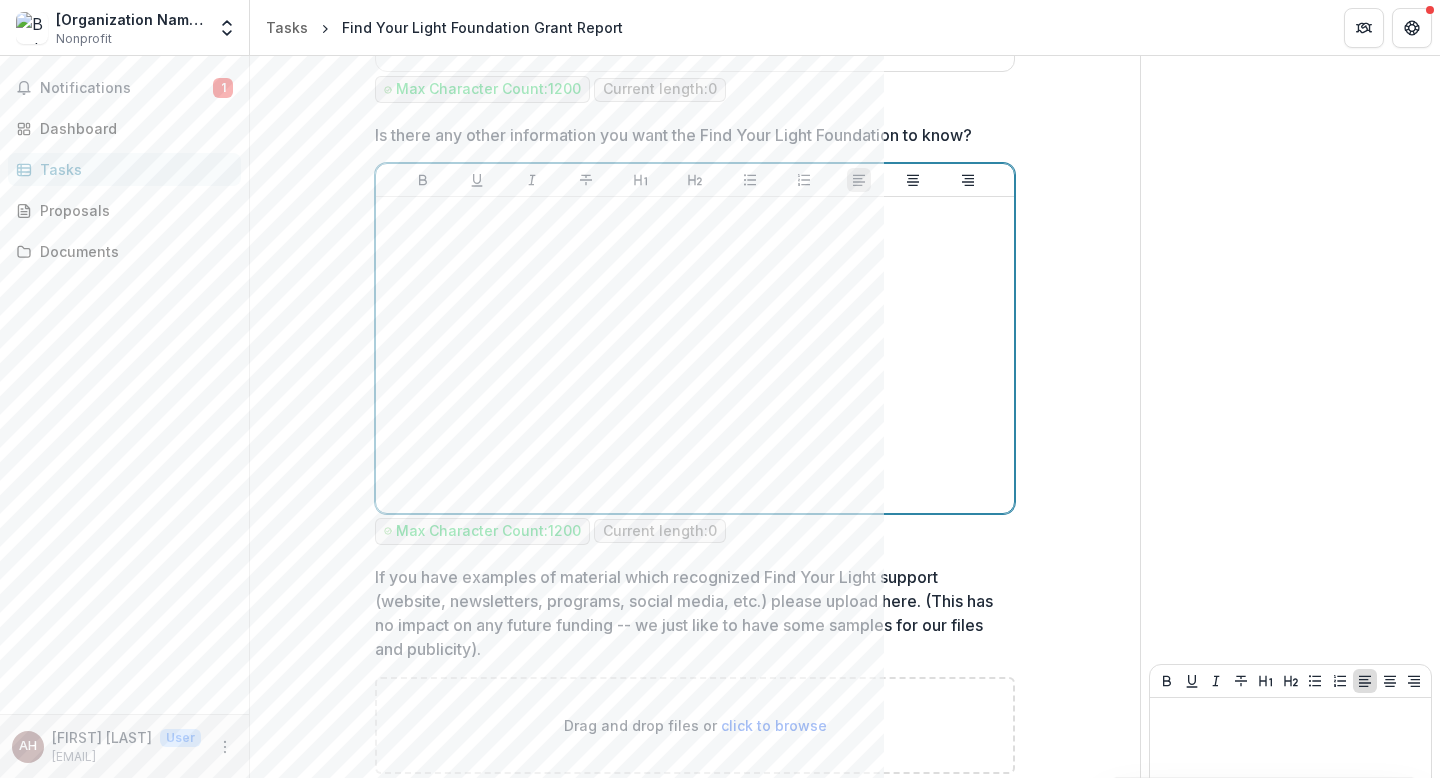 click at bounding box center [695, 355] 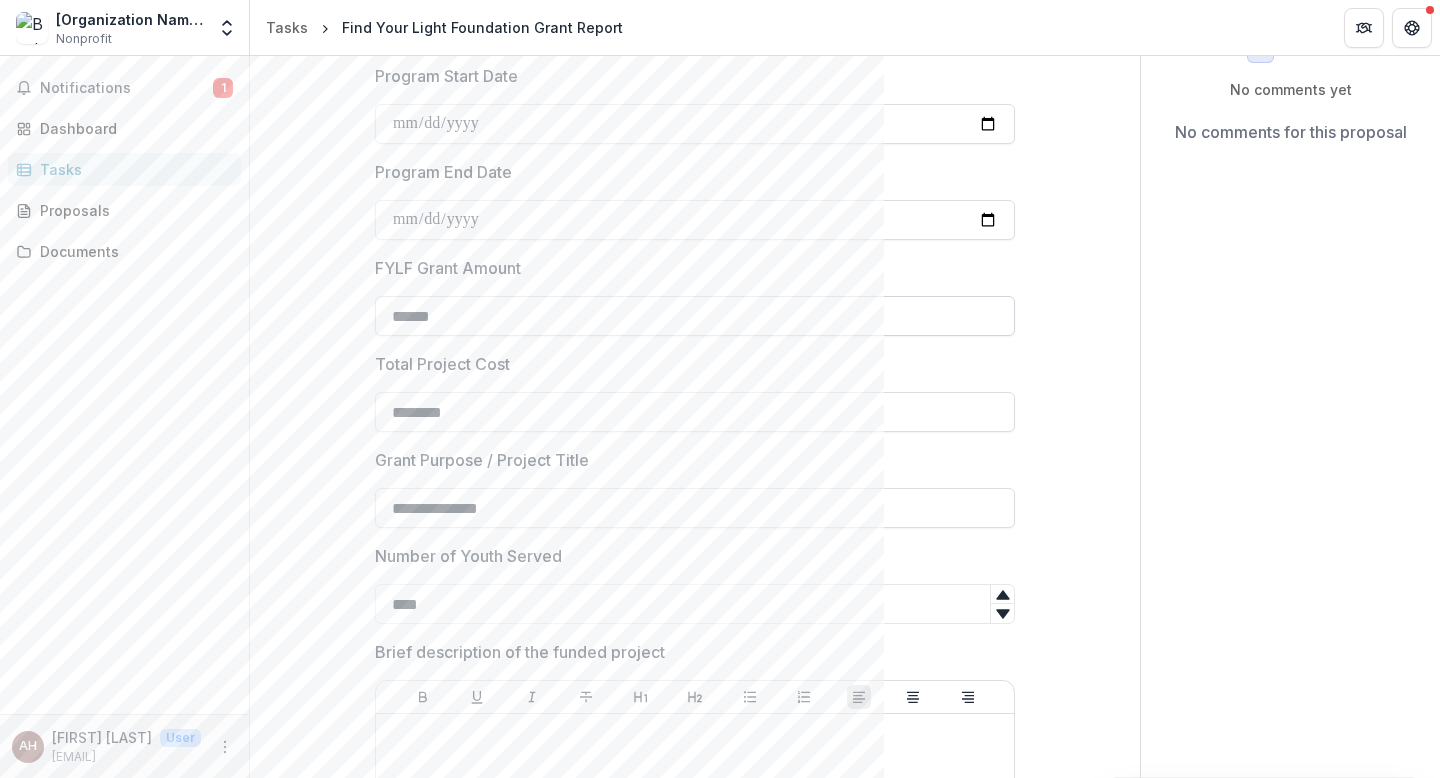 scroll, scrollTop: 0, scrollLeft: 0, axis: both 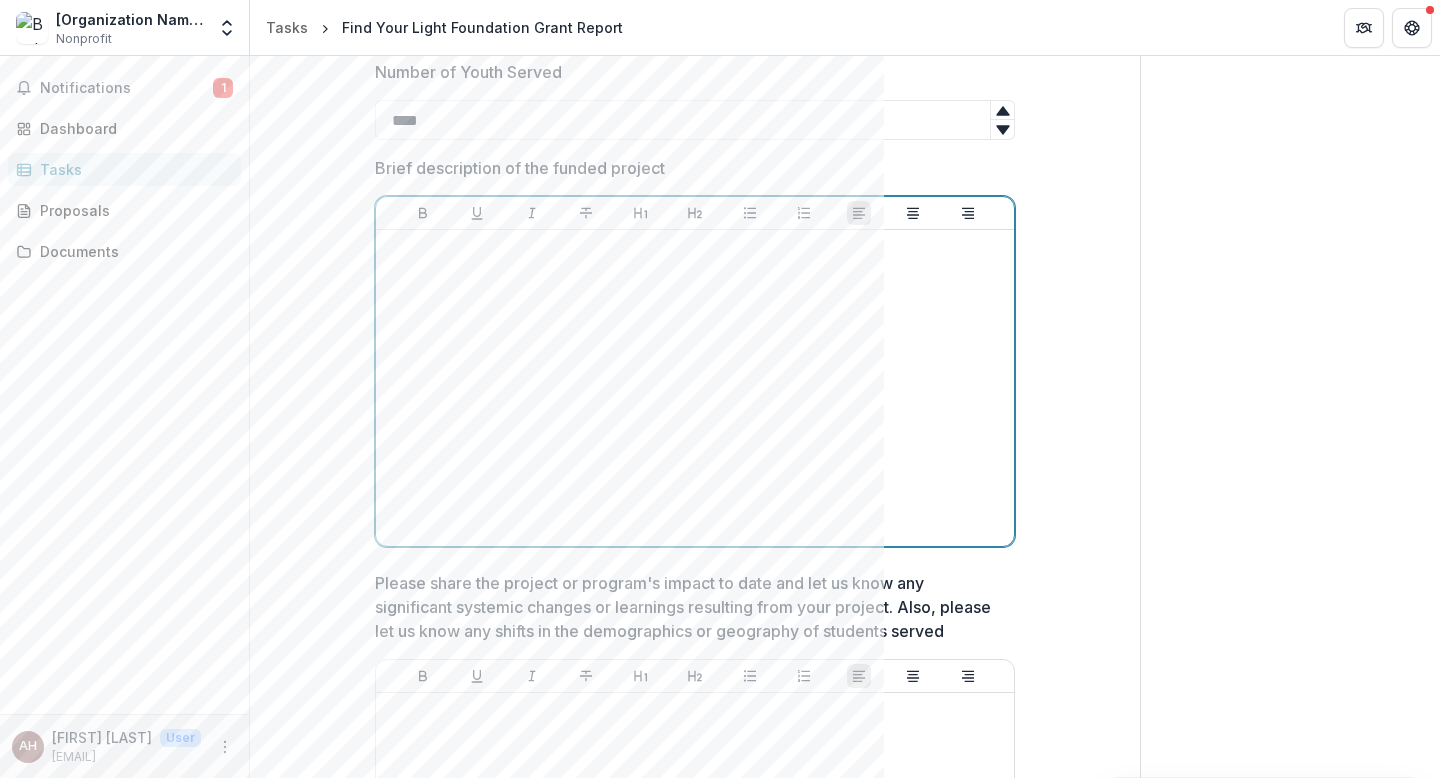 click at bounding box center [695, 388] 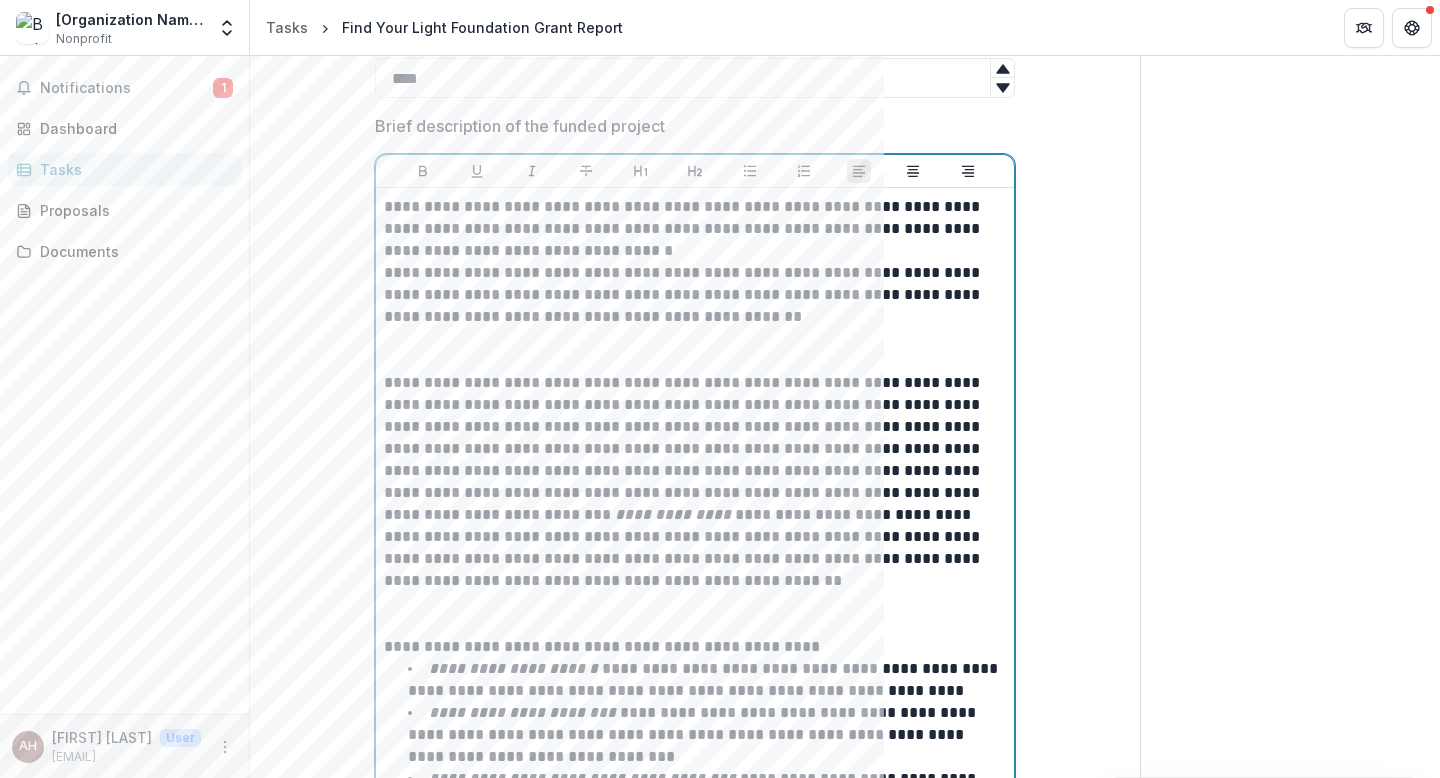 scroll, scrollTop: 687, scrollLeft: 0, axis: vertical 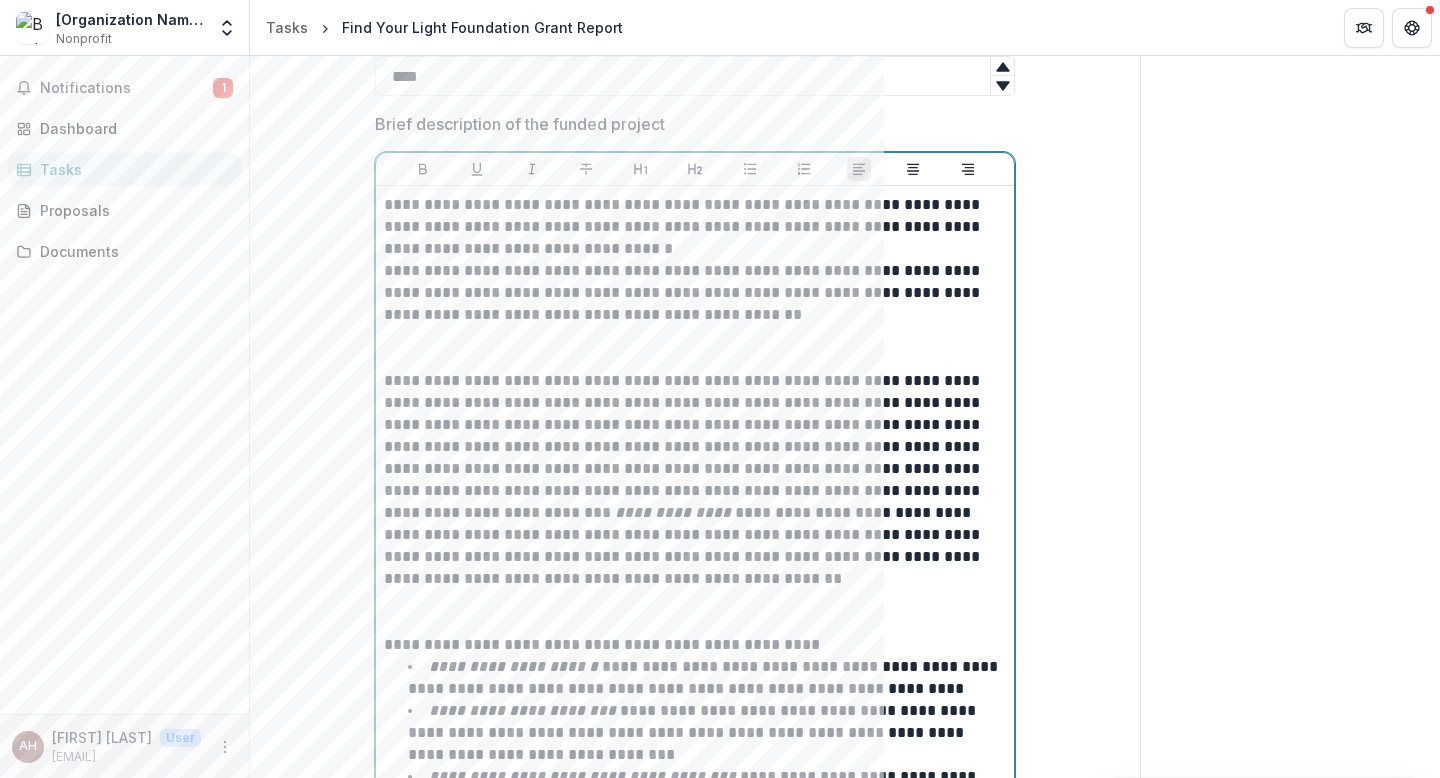 click on "**********" at bounding box center [695, 293] 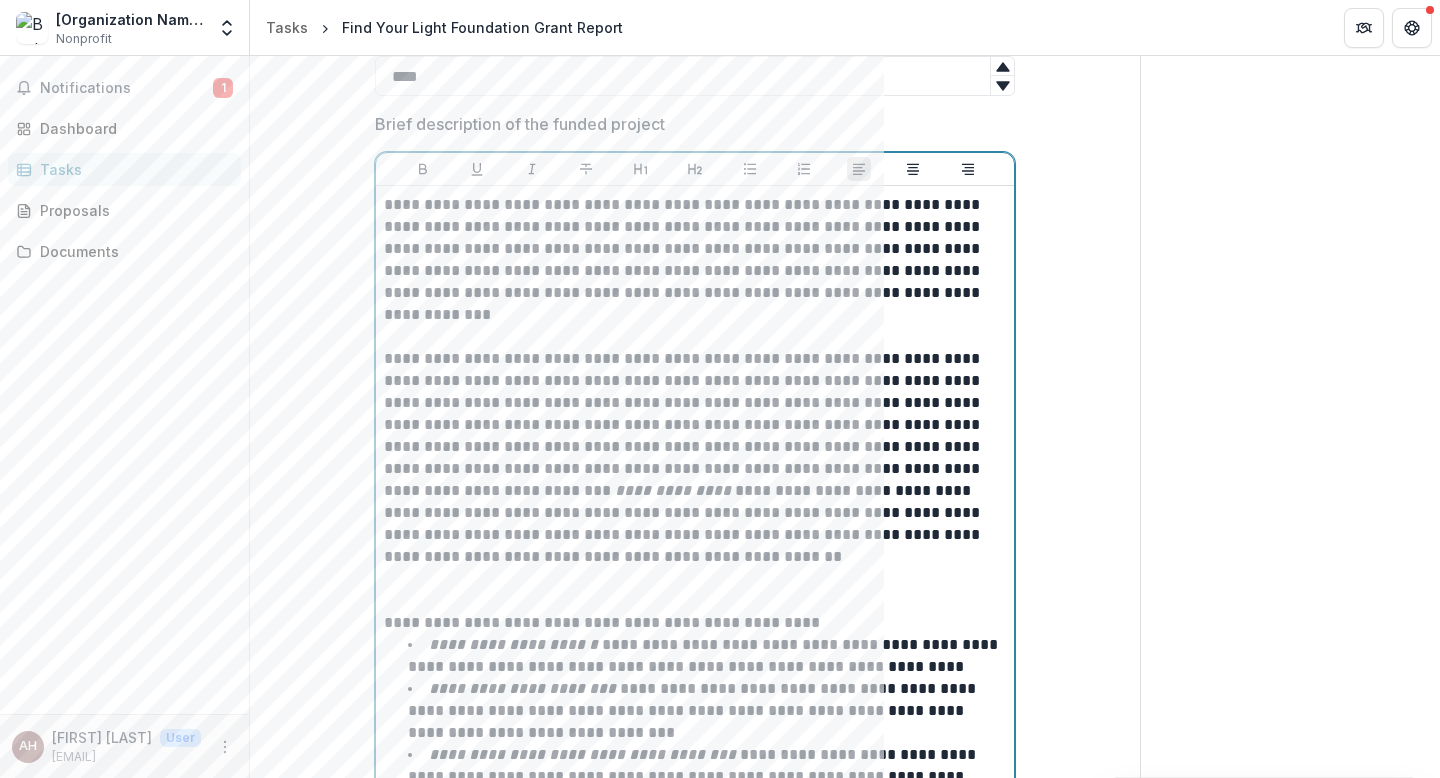 type 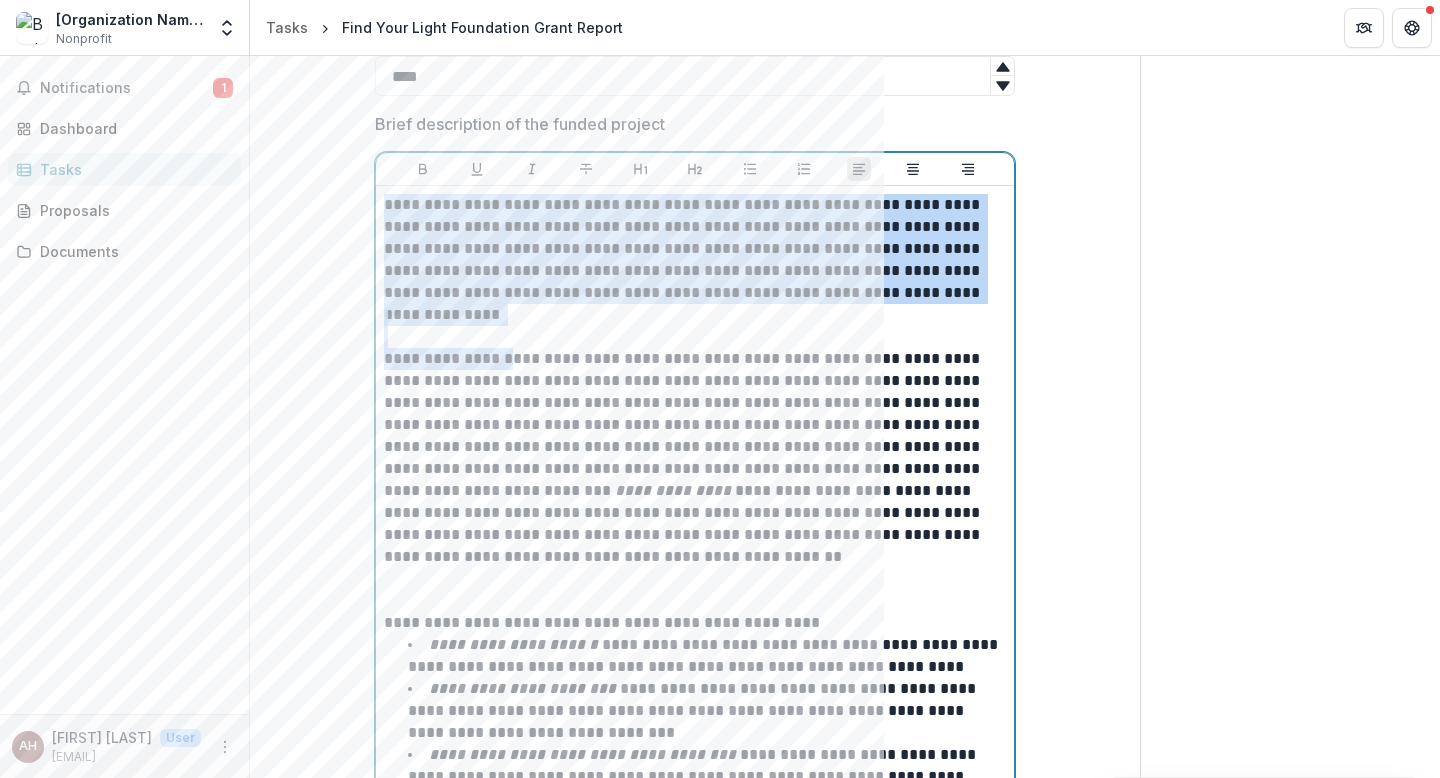 drag, startPoint x: 501, startPoint y: 357, endPoint x: 366, endPoint y: 176, distance: 225.8008 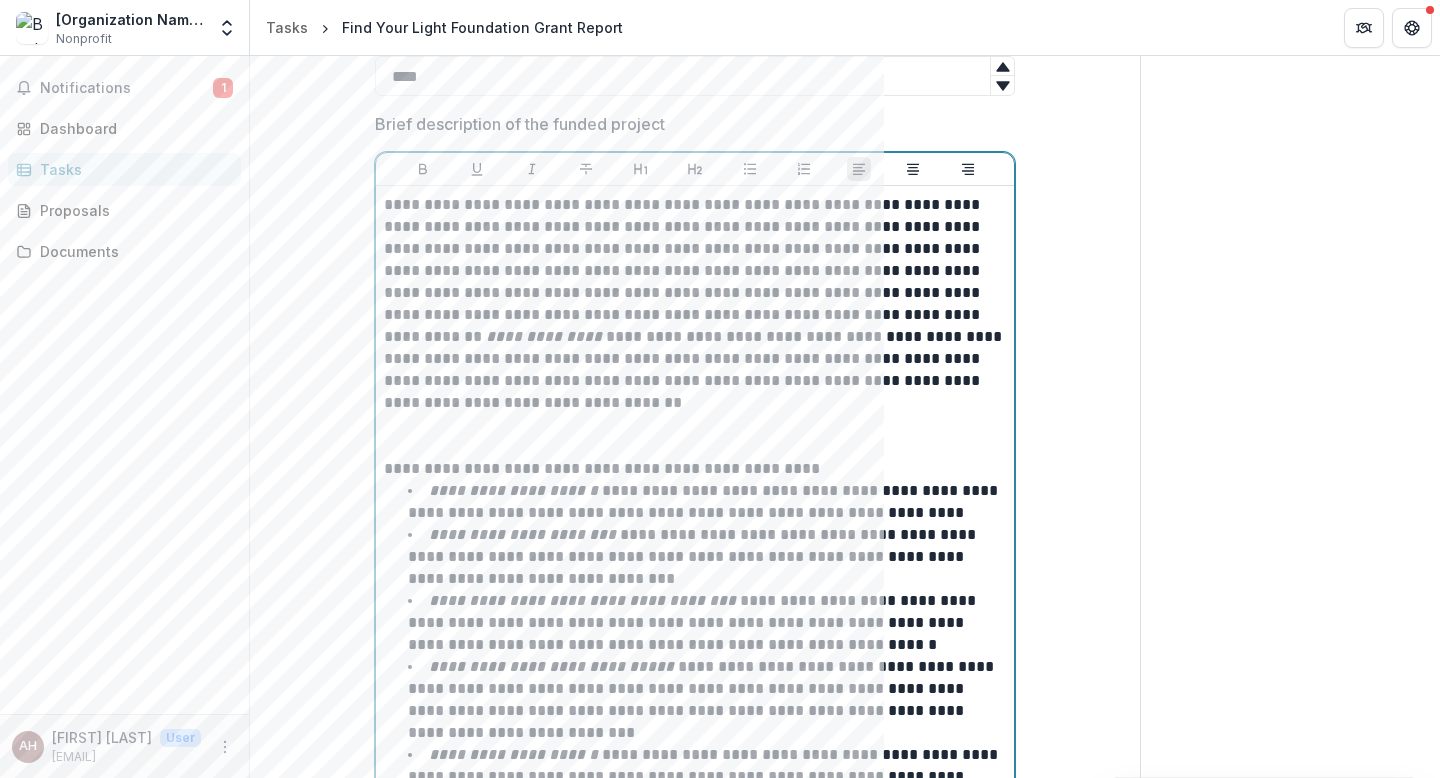 click on "**********" at bounding box center [695, 304] 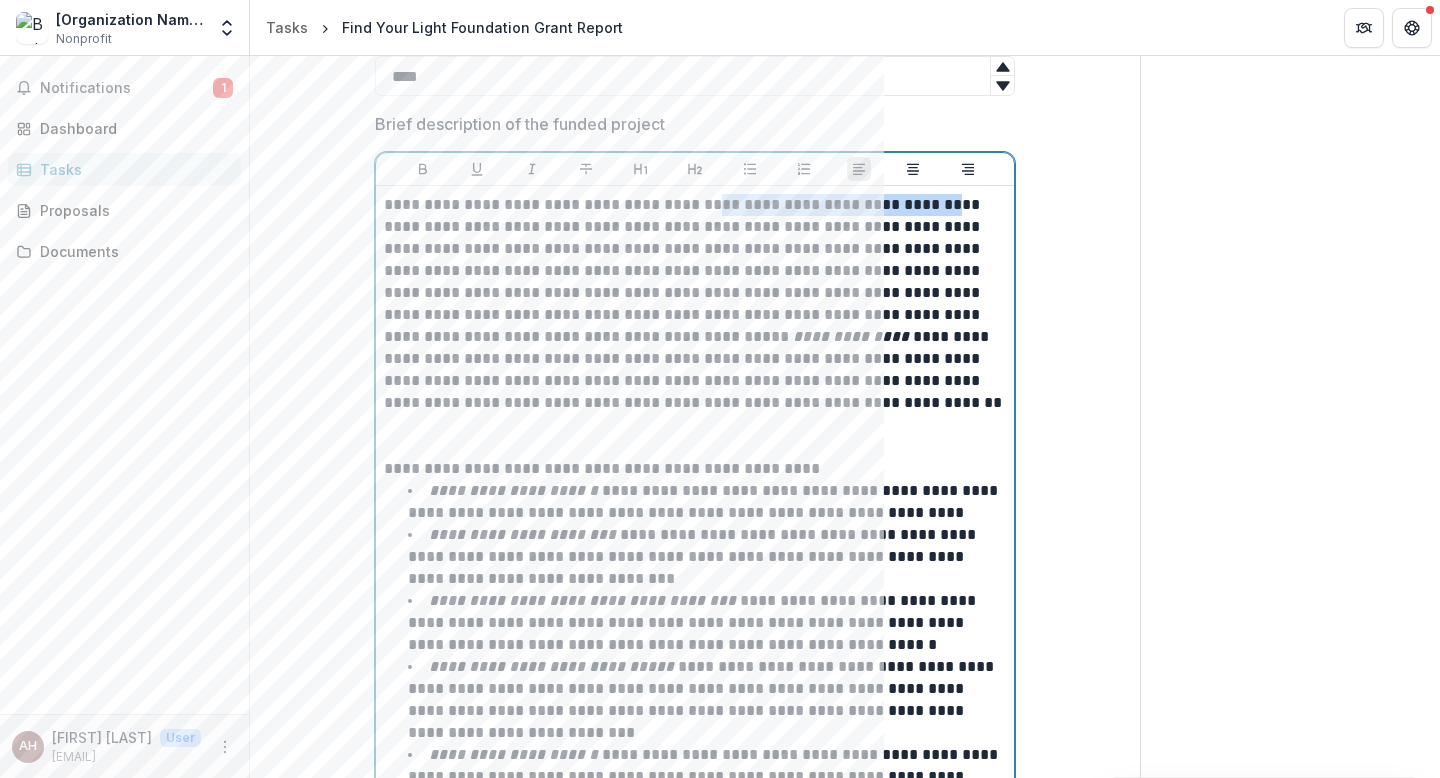 drag, startPoint x: 927, startPoint y: 203, endPoint x: 721, endPoint y: 203, distance: 206 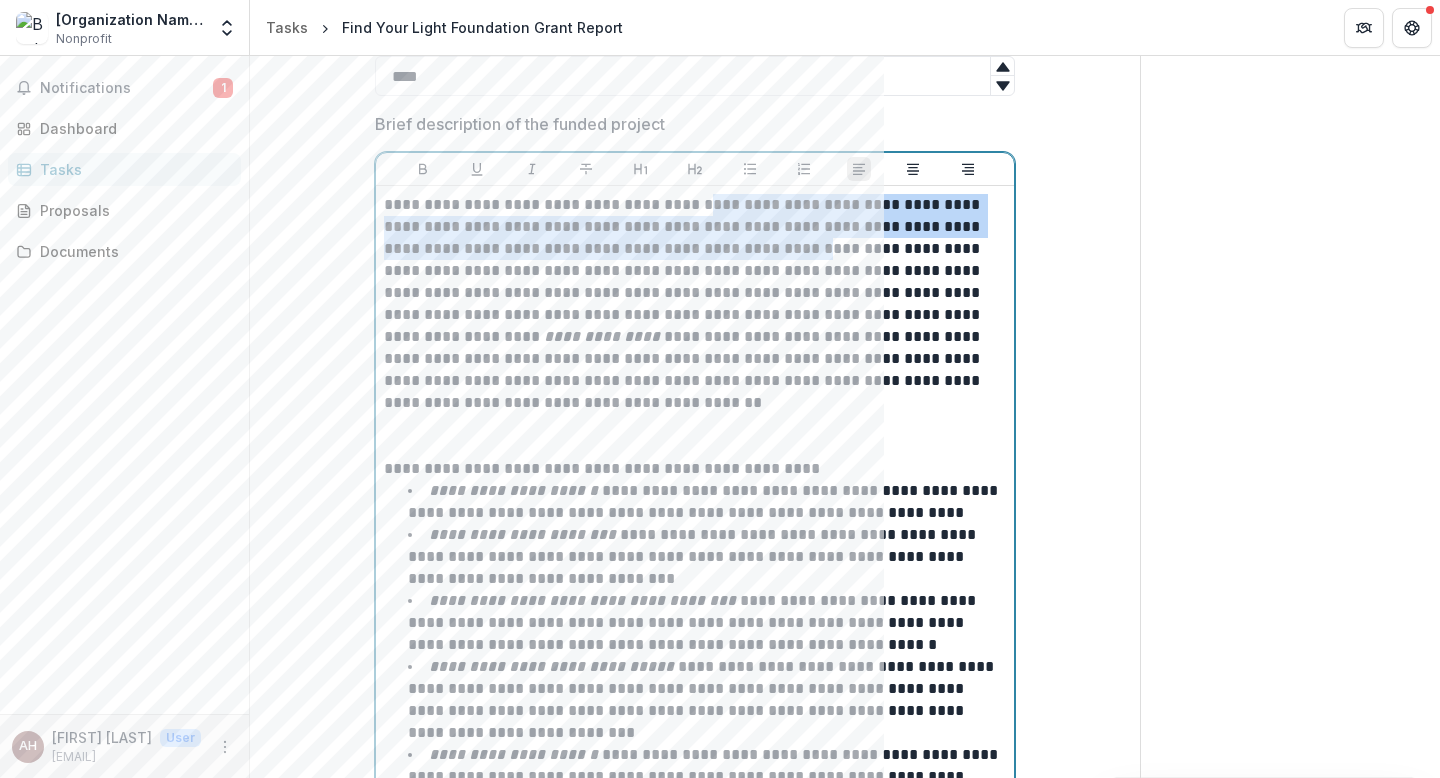 drag, startPoint x: 804, startPoint y: 248, endPoint x: 715, endPoint y: 203, distance: 99.72964 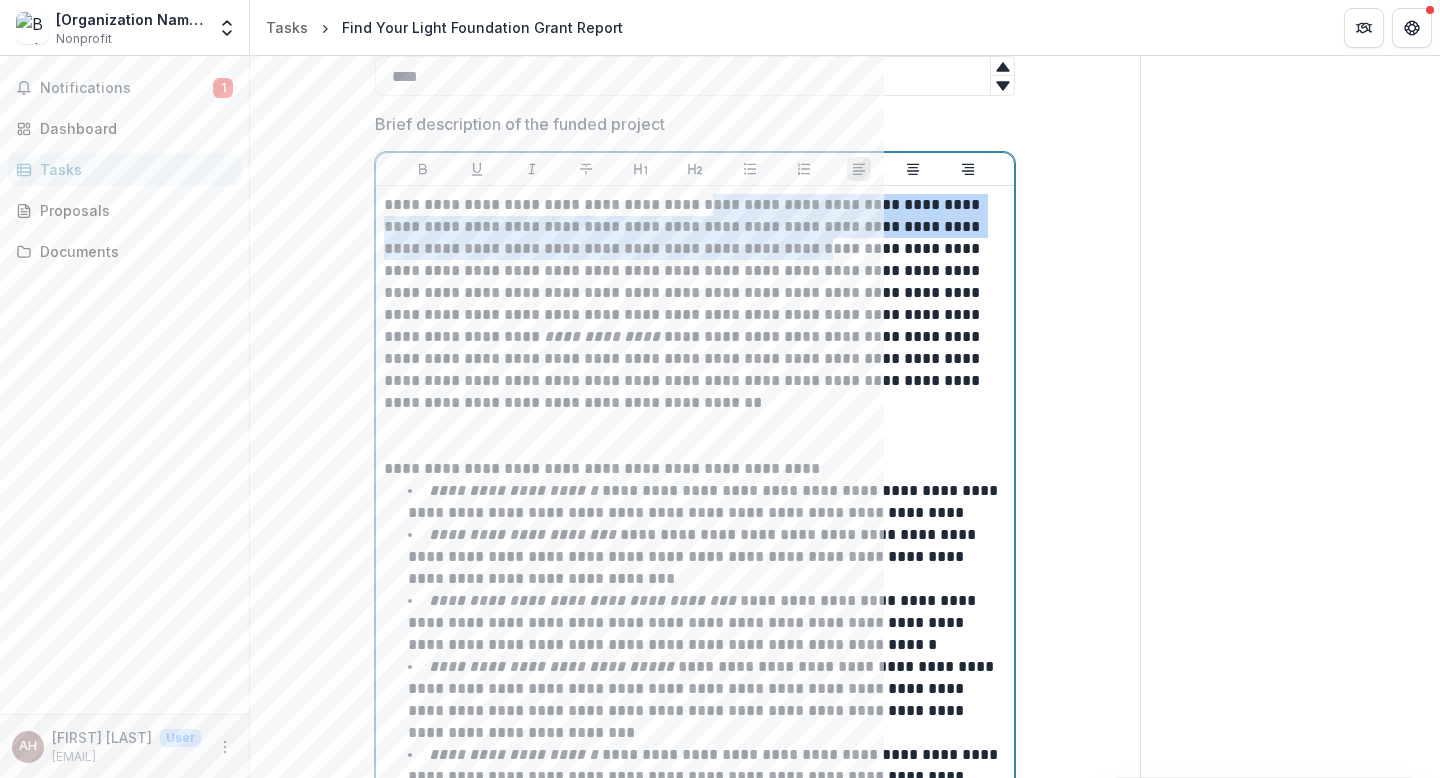 click on "**********" at bounding box center [695, 304] 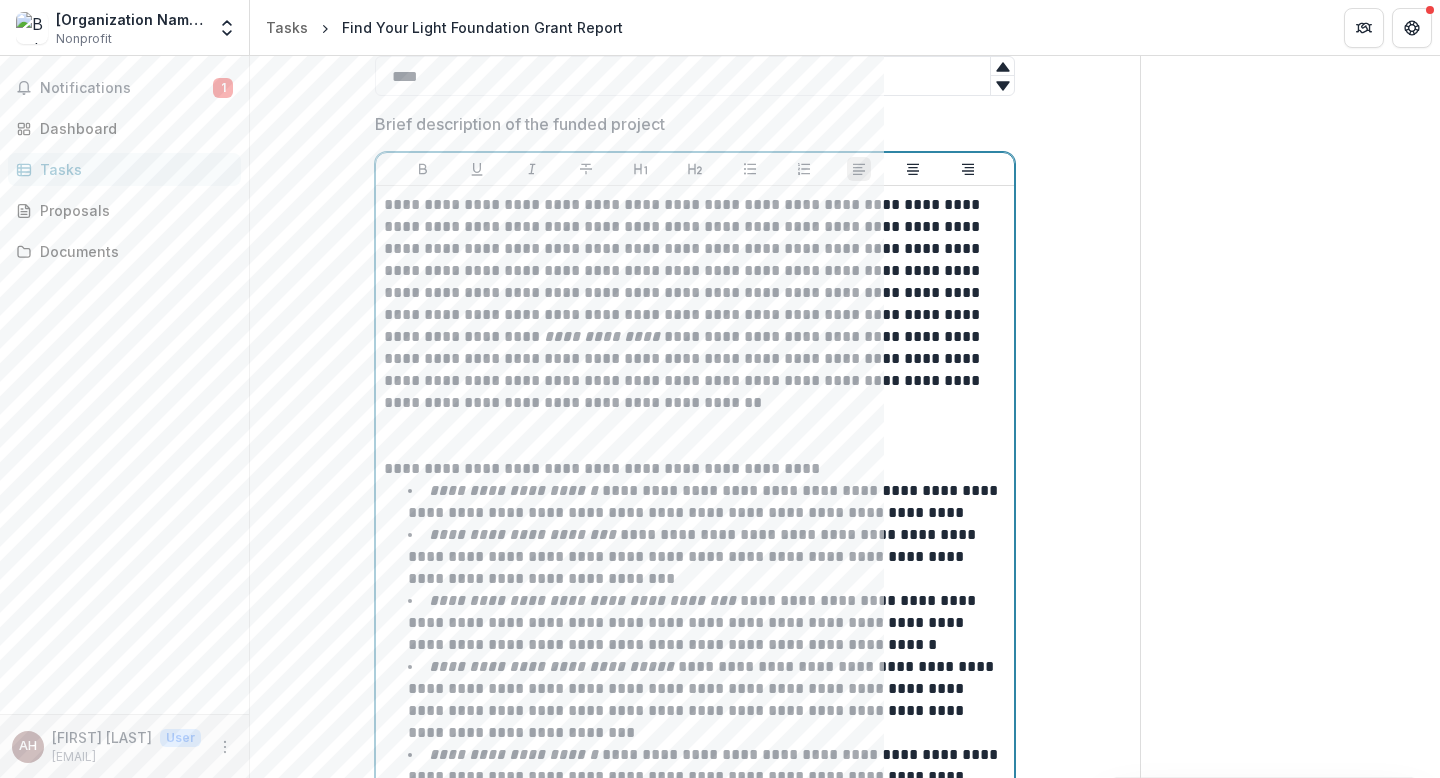 click on "**********" at bounding box center (695, 304) 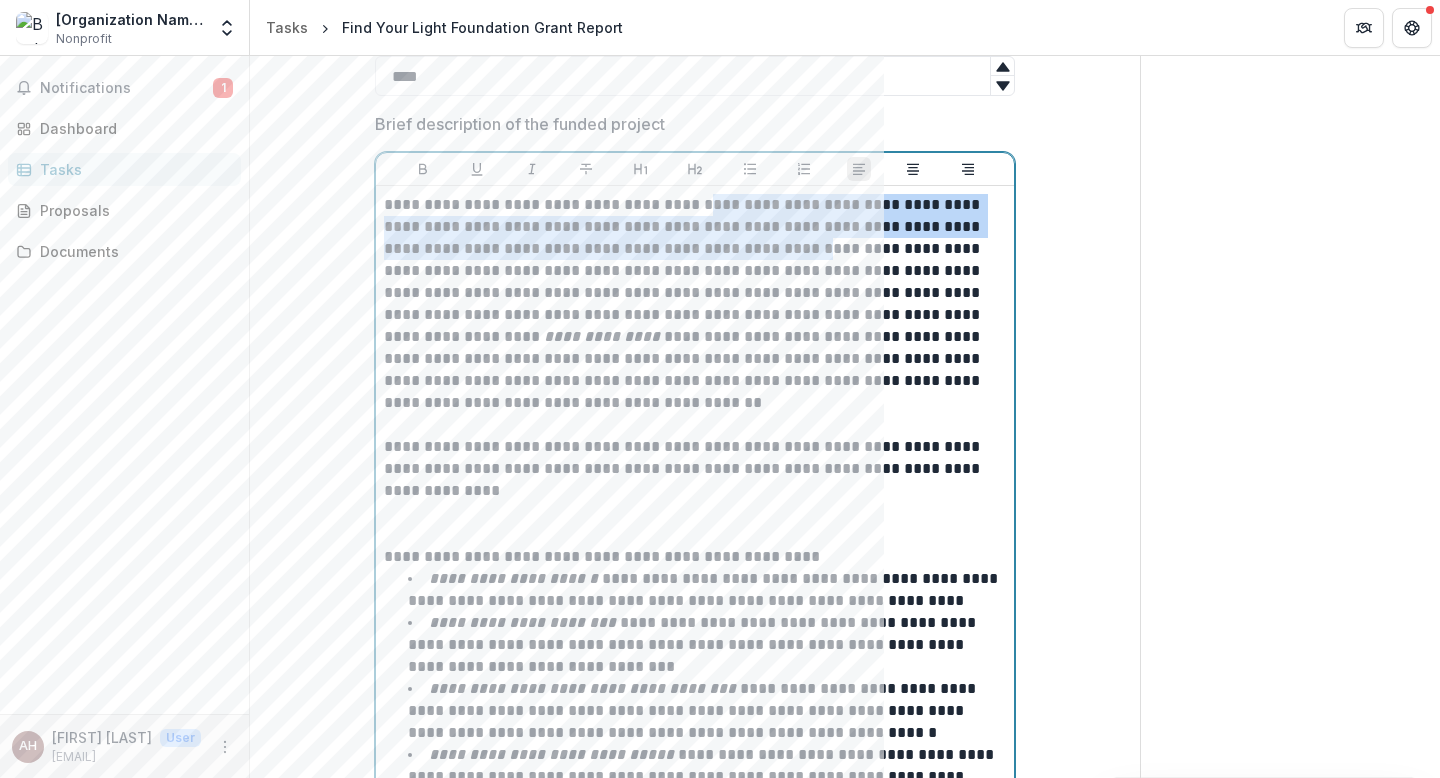 drag, startPoint x: 804, startPoint y: 250, endPoint x: 716, endPoint y: 205, distance: 98.83825 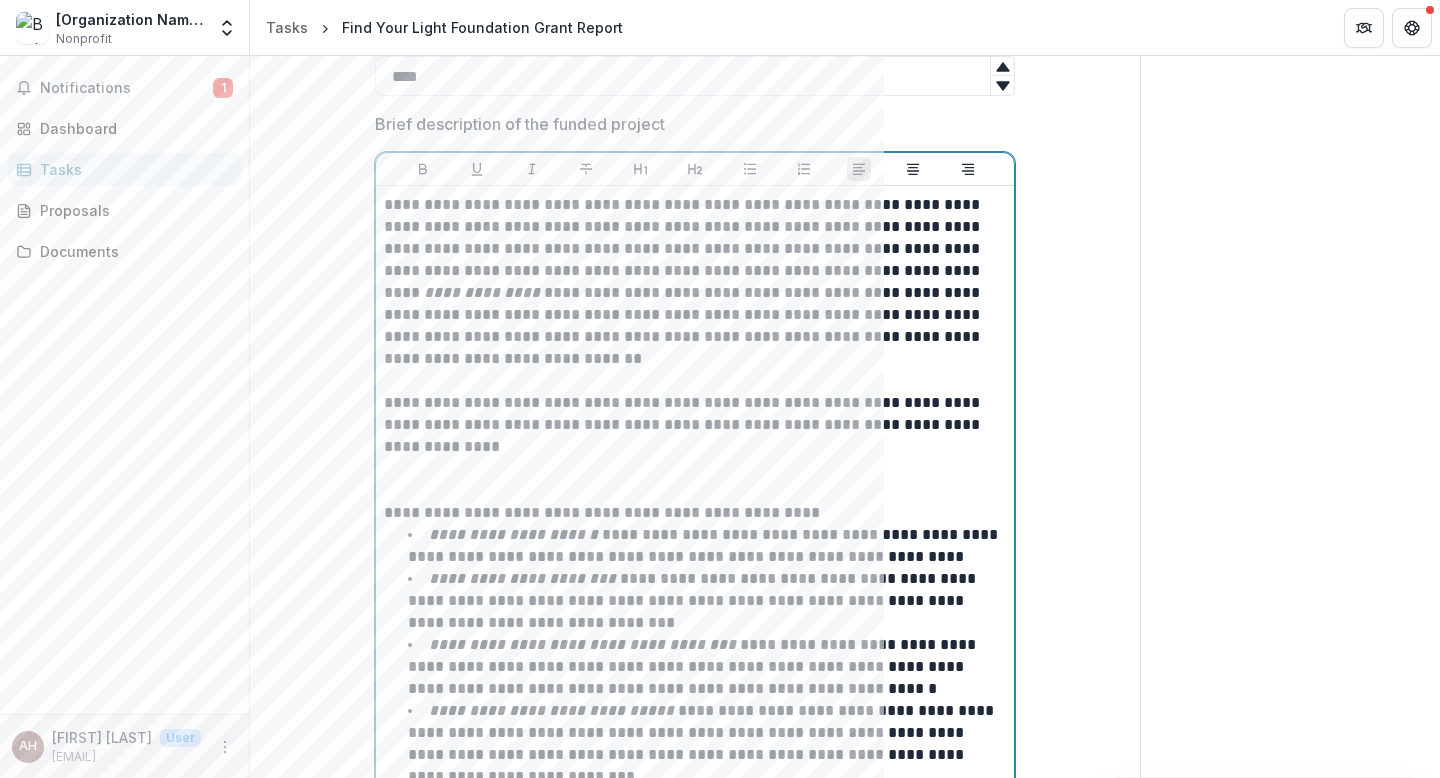 click on "**********" at bounding box center [695, 282] 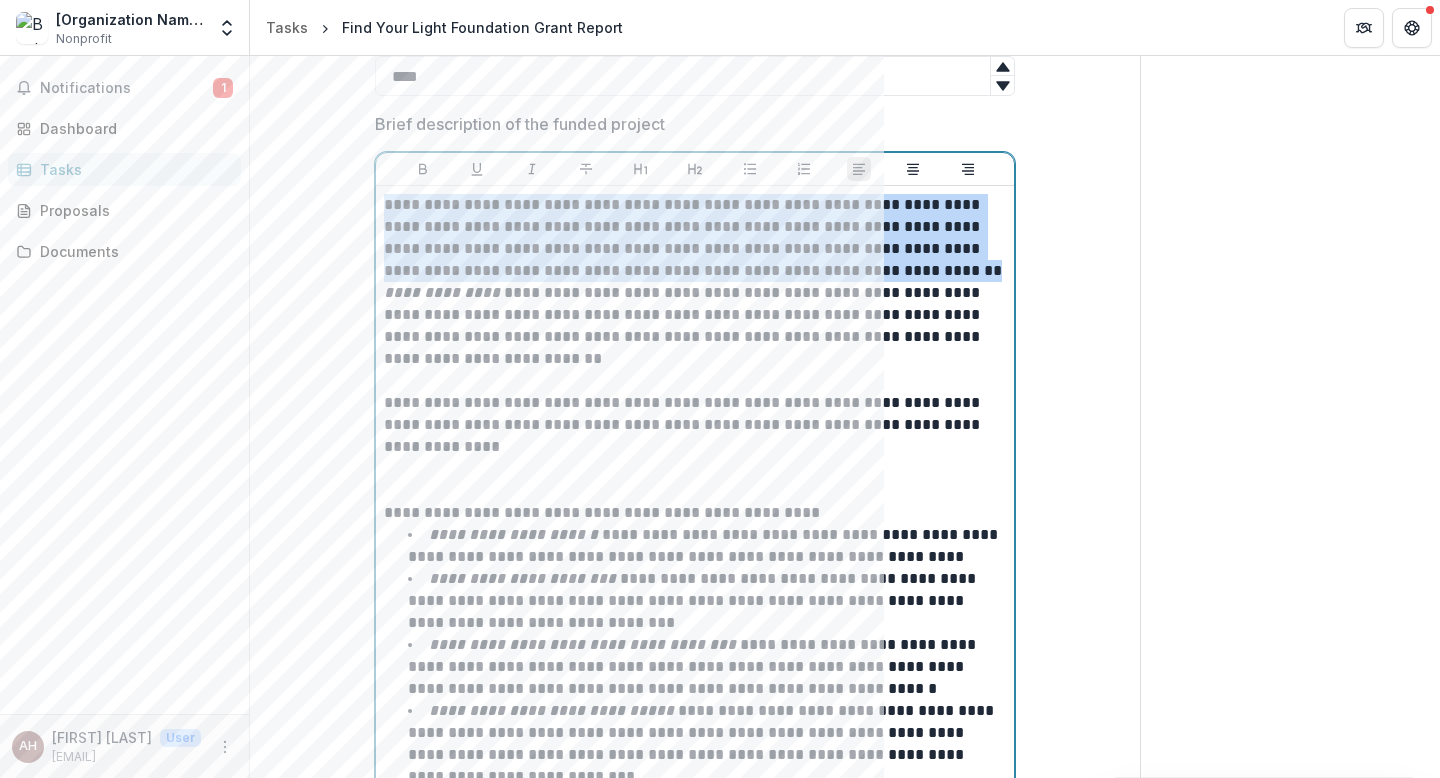 drag, startPoint x: 998, startPoint y: 270, endPoint x: 303, endPoint y: 131, distance: 708.76373 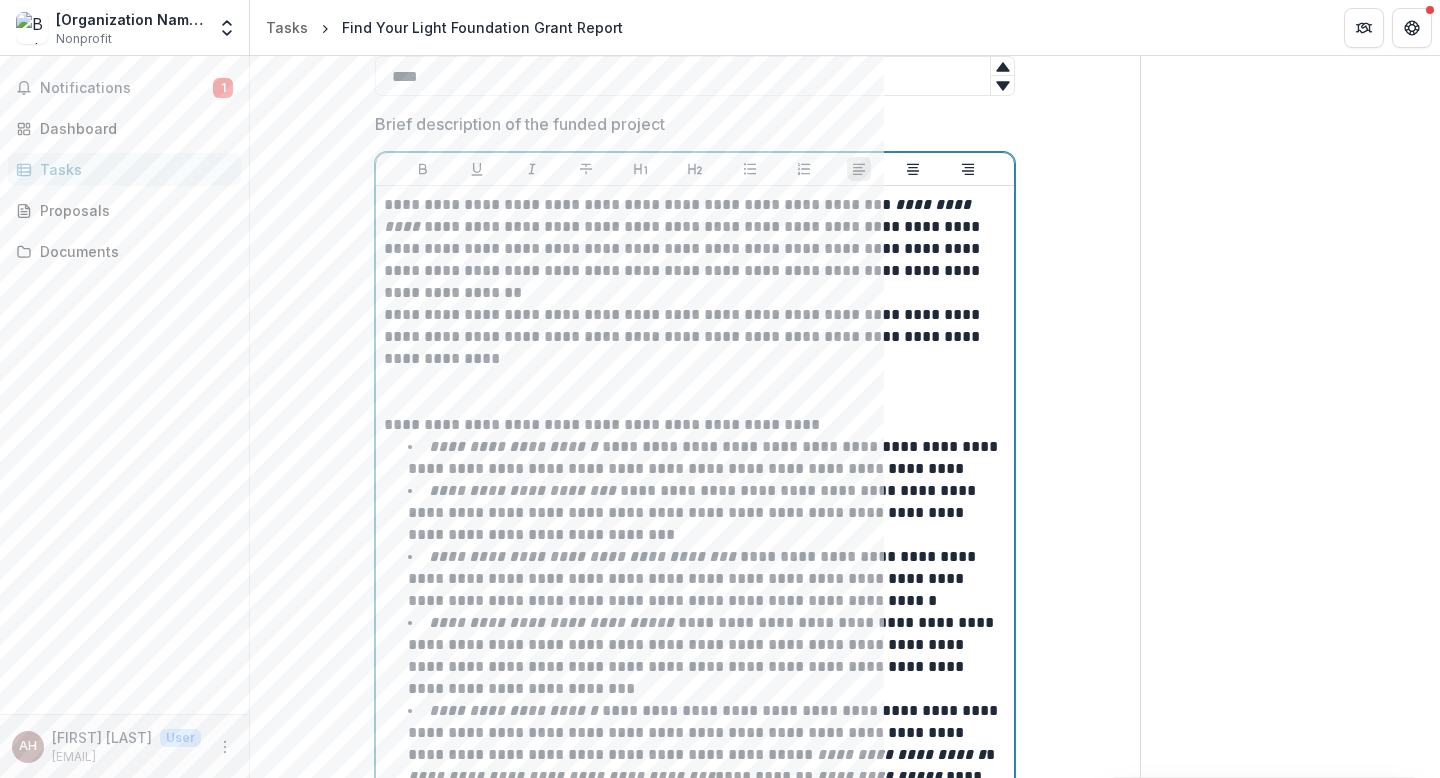 click on "**********" at bounding box center [695, 238] 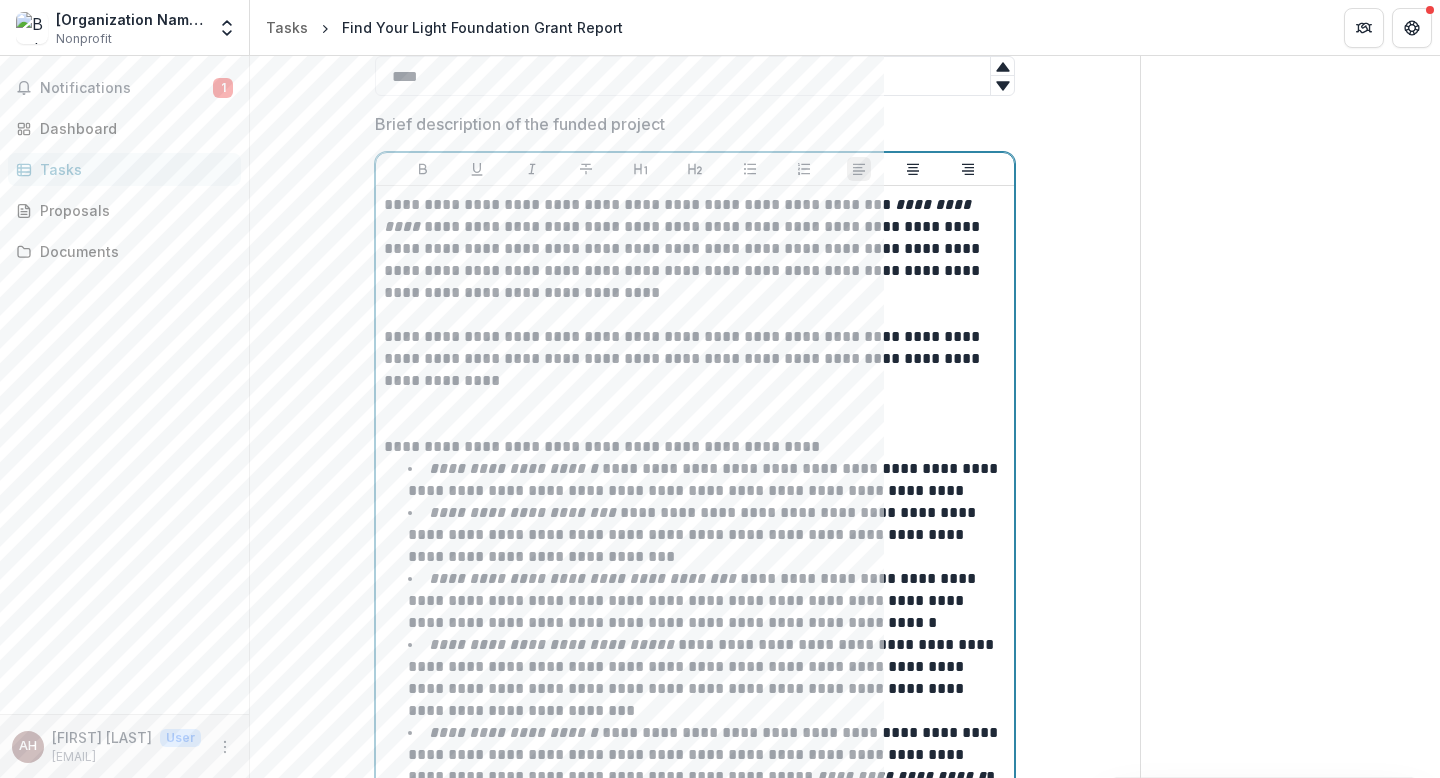 click on "**********" at bounding box center (695, 249) 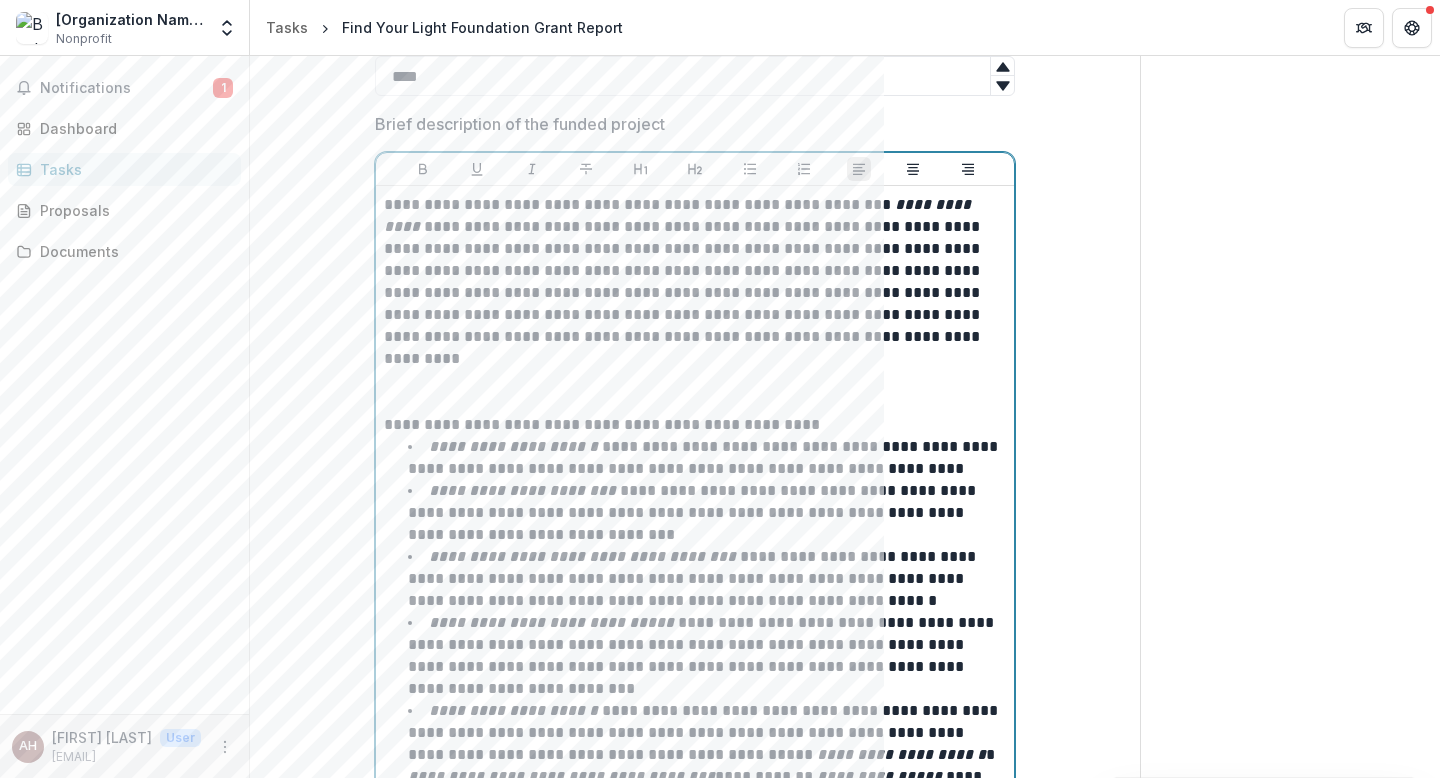 click on "**********" at bounding box center [695, 282] 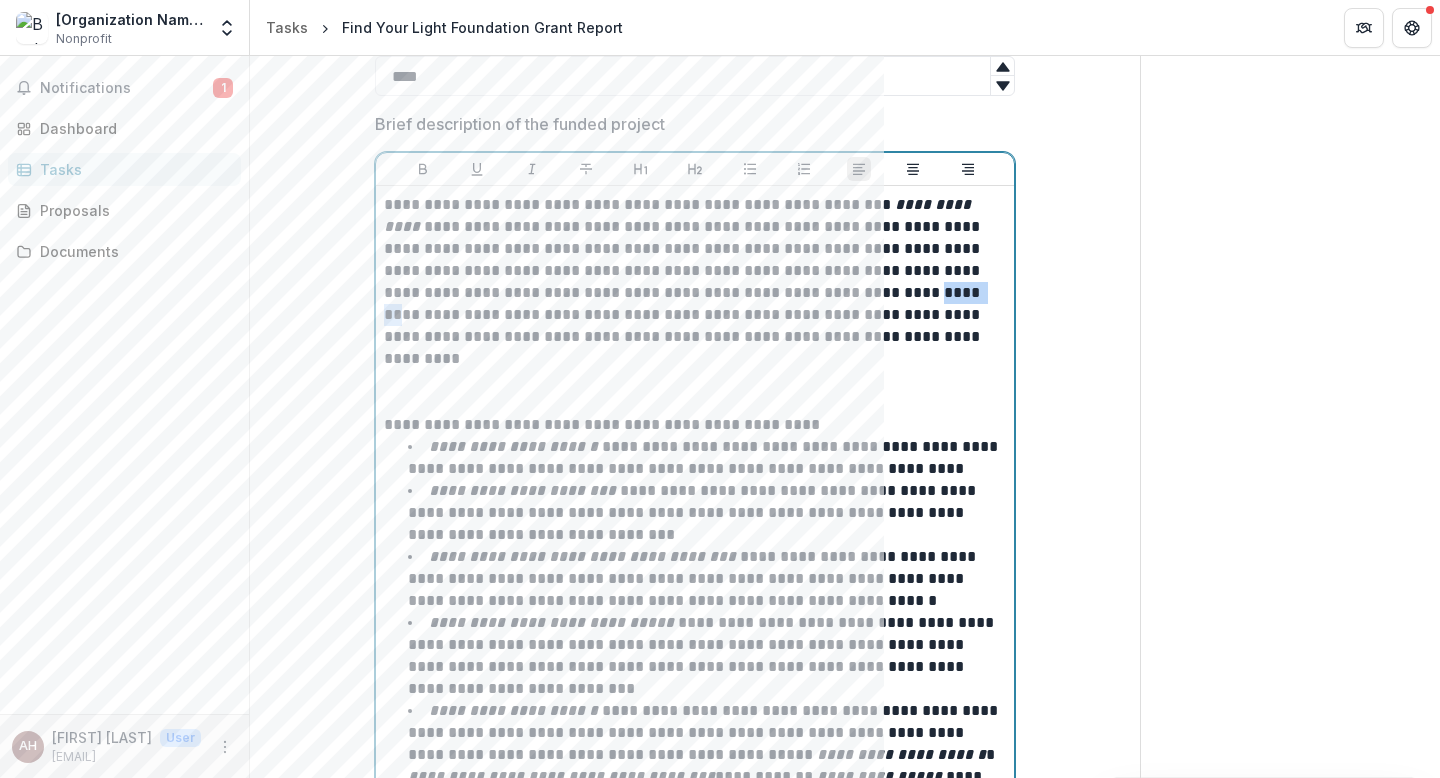 click on "**********" at bounding box center (695, 282) 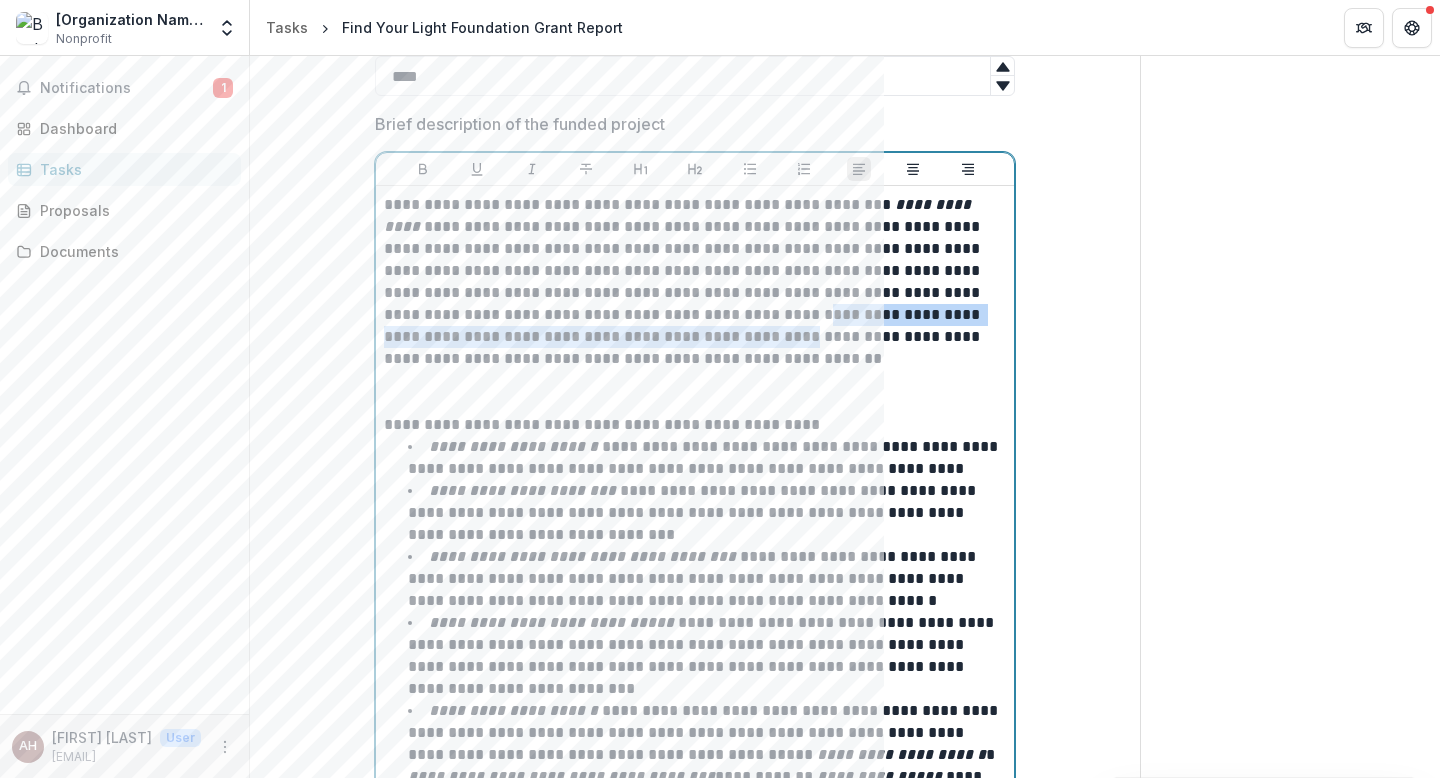 drag, startPoint x: 713, startPoint y: 333, endPoint x: 750, endPoint y: 318, distance: 39.92493 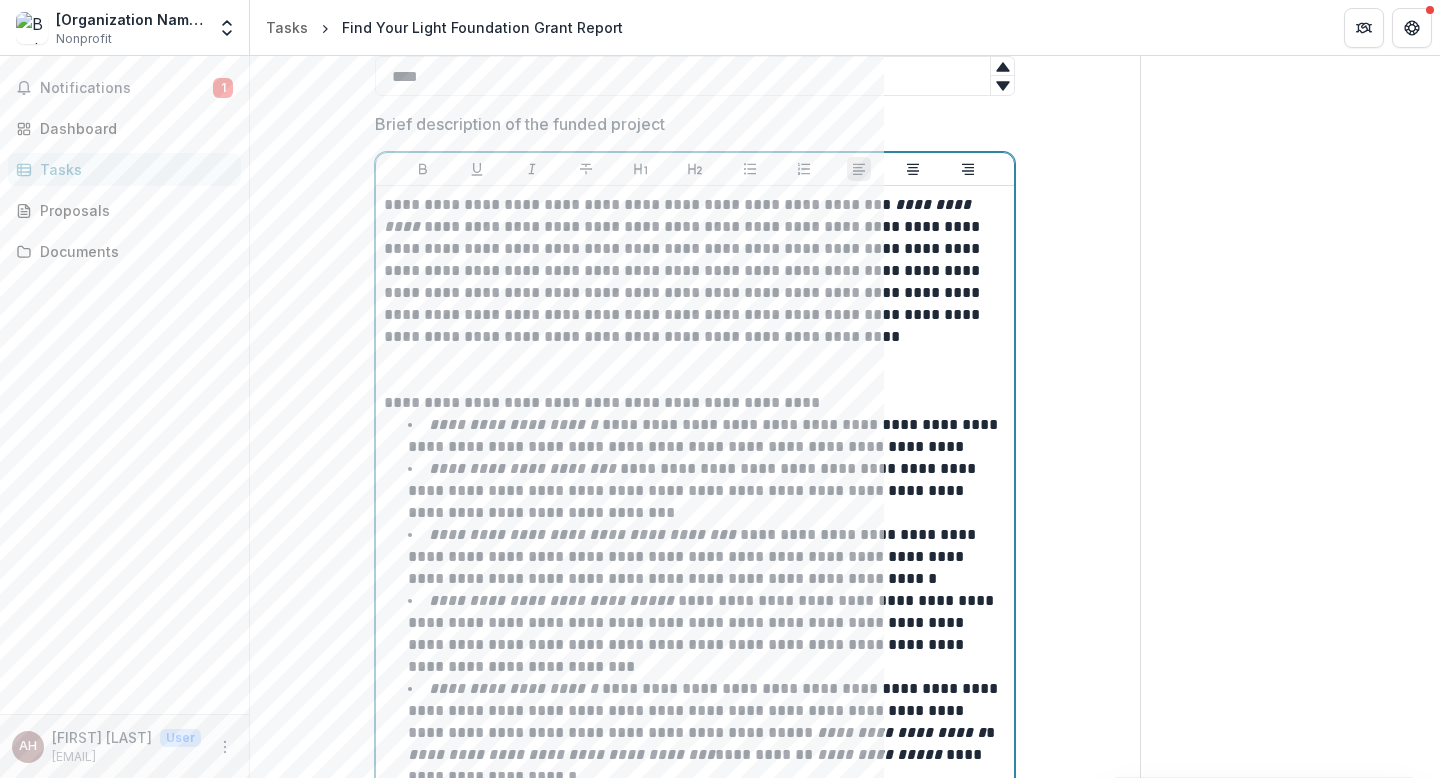 click on "**********" at bounding box center (695, 271) 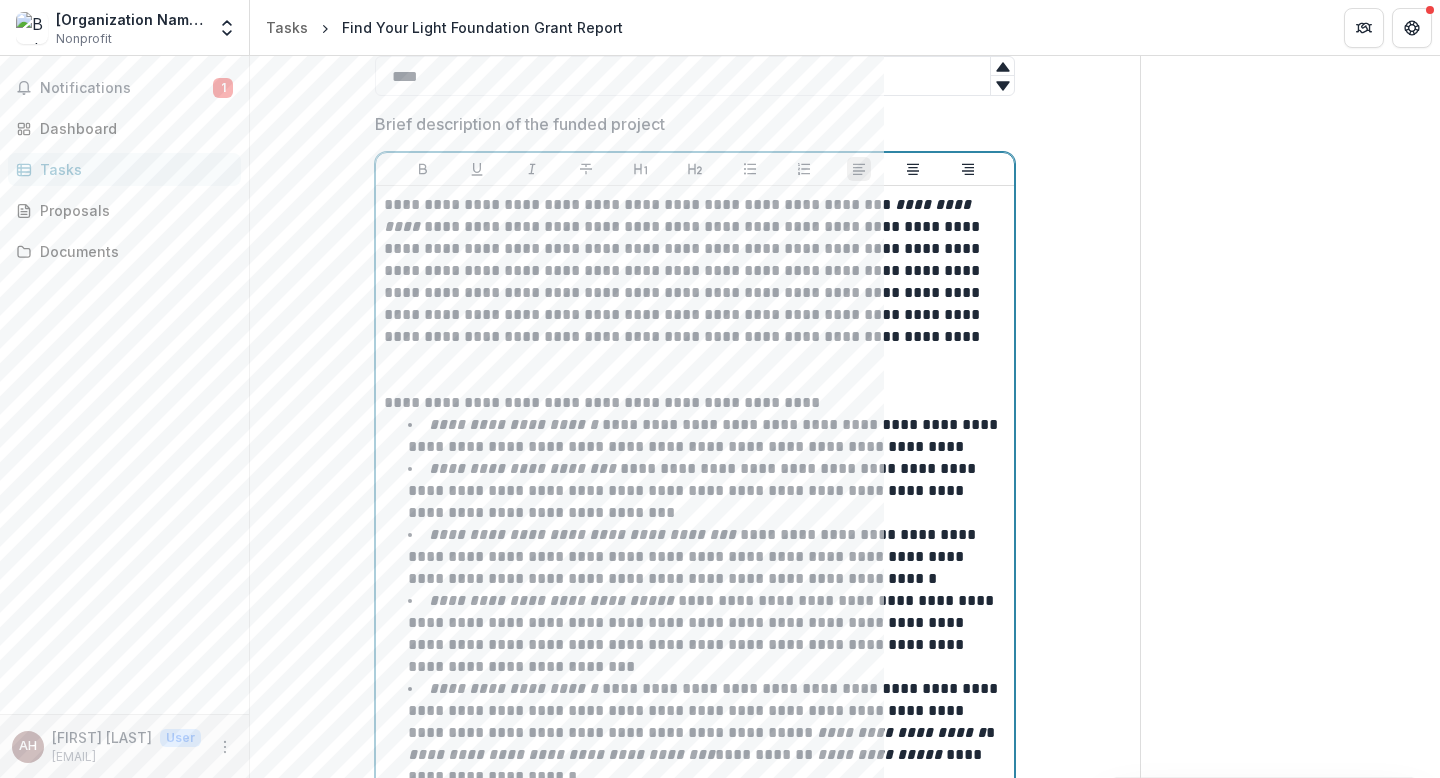 click on "**********" at bounding box center [695, 271] 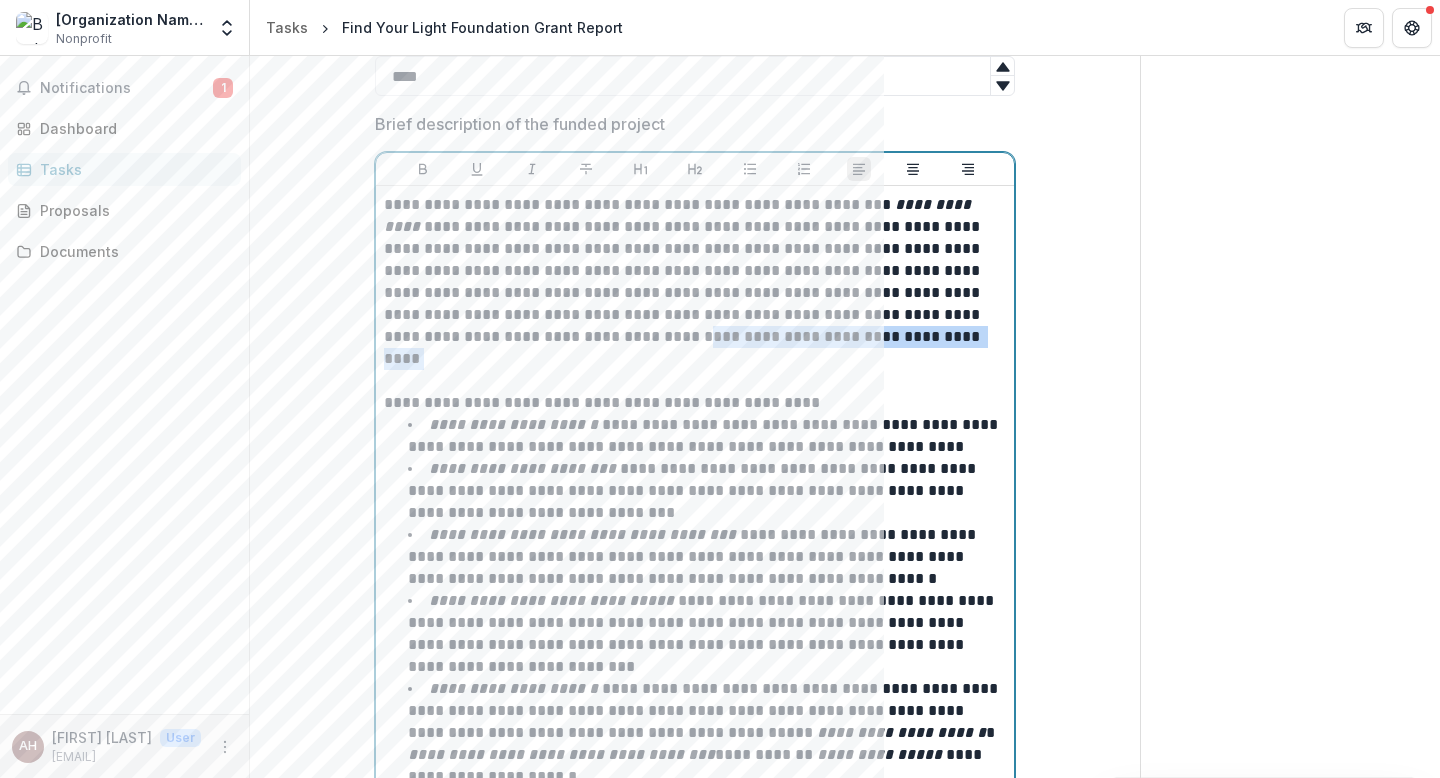 drag, startPoint x: 966, startPoint y: 337, endPoint x: 655, endPoint y: 338, distance: 311.00162 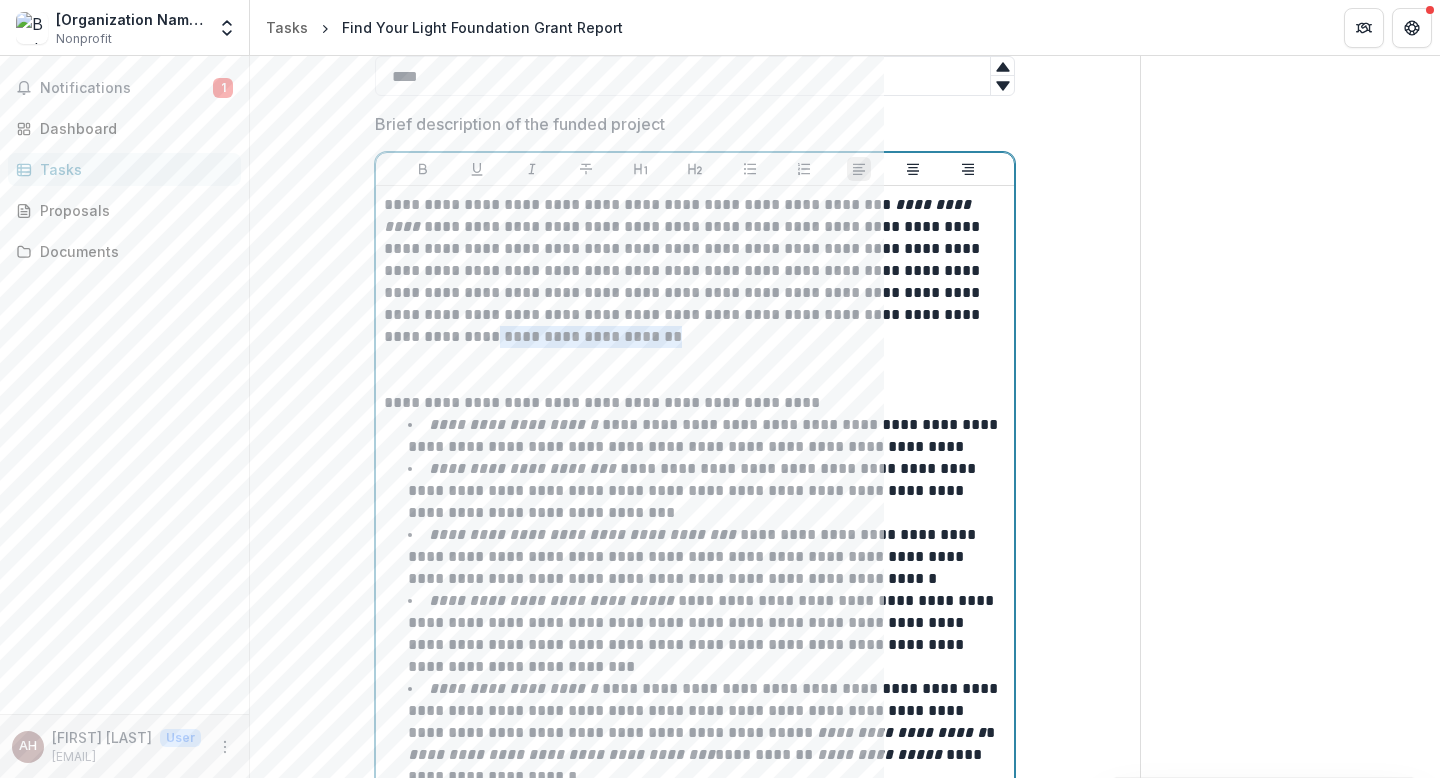 drag, startPoint x: 687, startPoint y: 331, endPoint x: 440, endPoint y: 335, distance: 247.03238 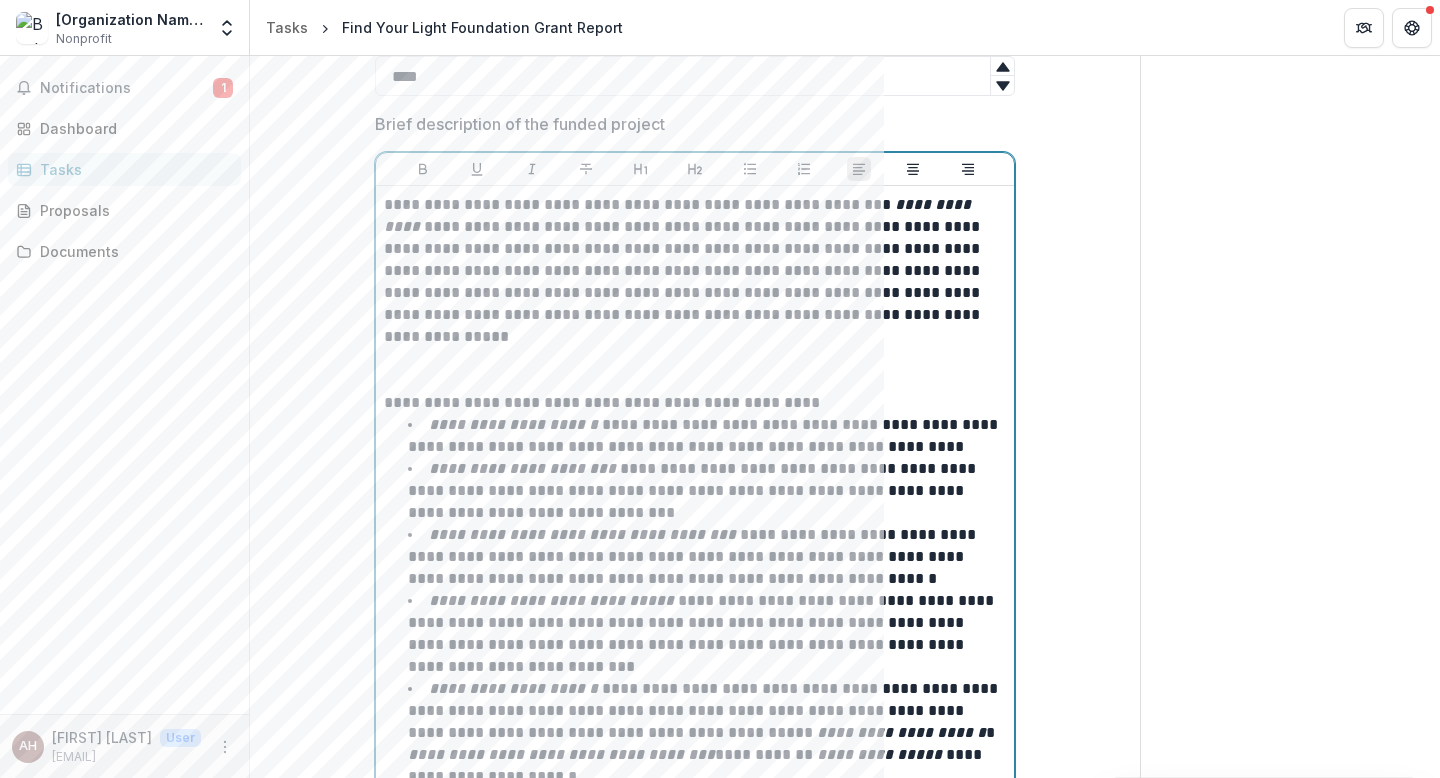 click on "**********" at bounding box center (695, 271) 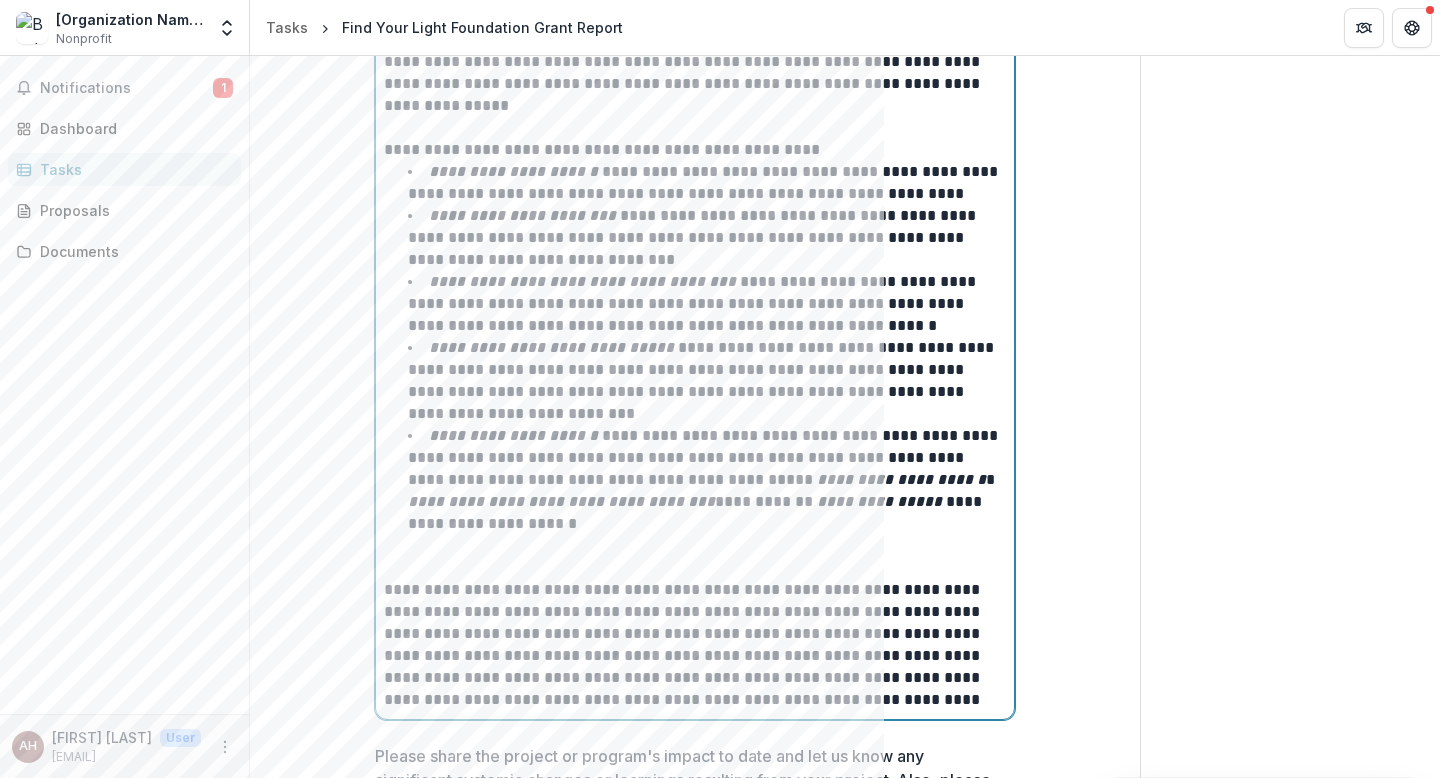 scroll, scrollTop: 917, scrollLeft: 0, axis: vertical 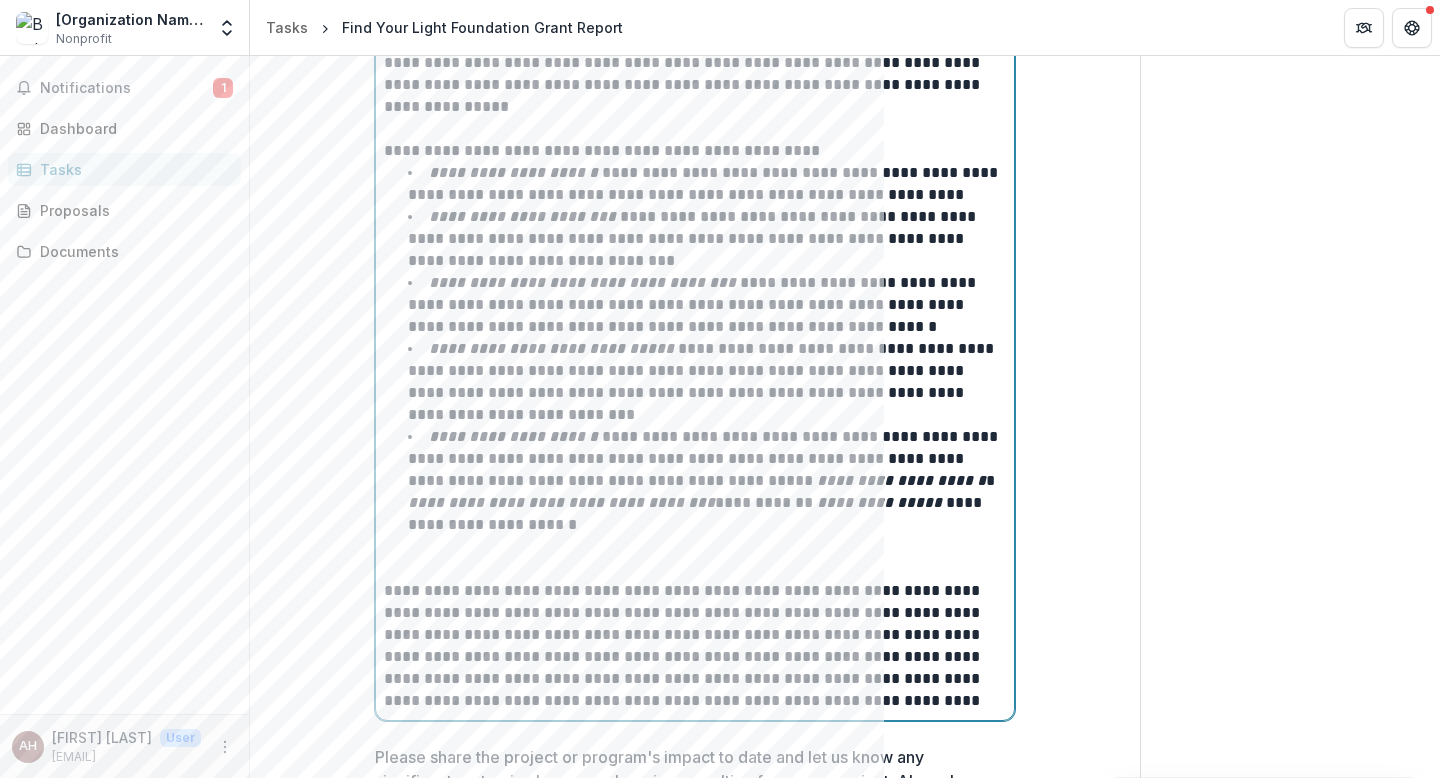 click at bounding box center (695, 558) 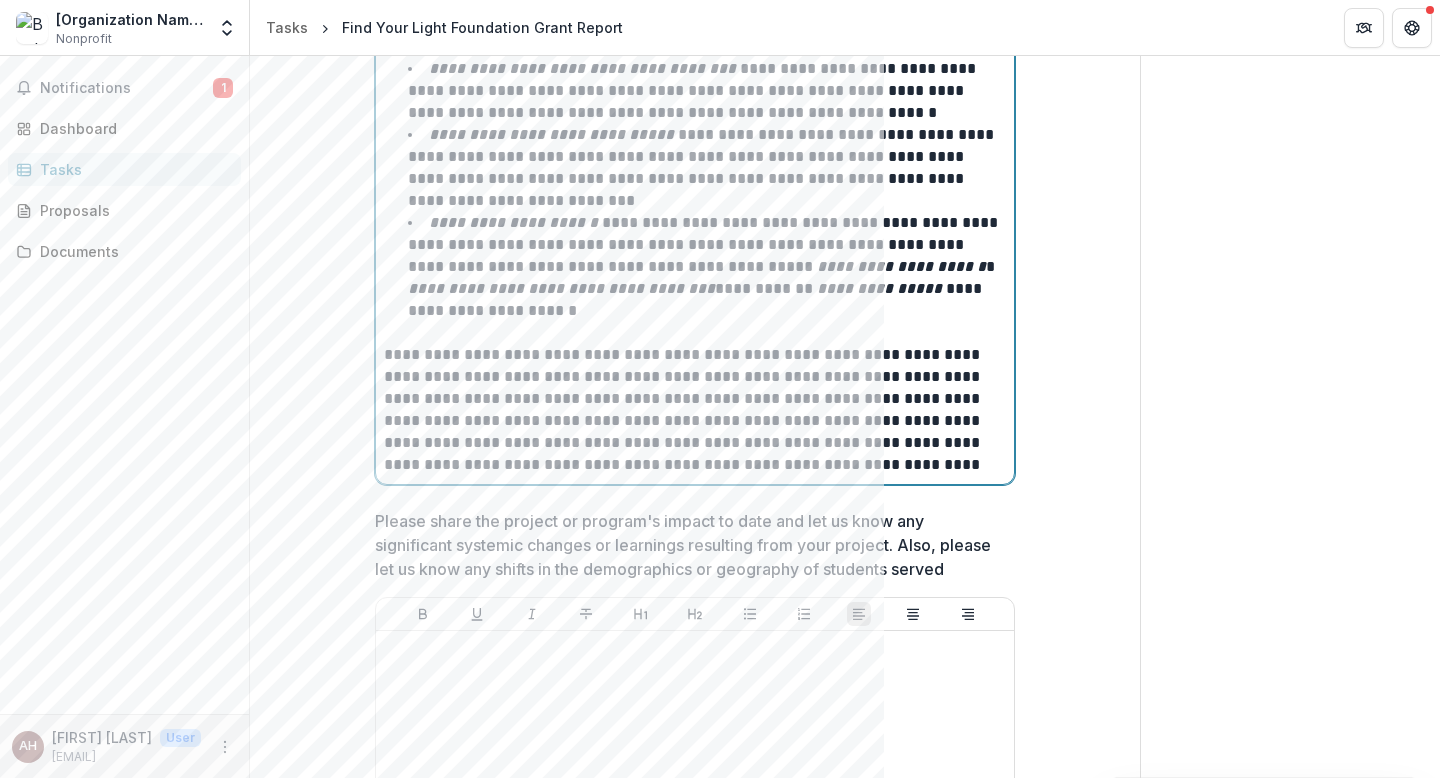 scroll, scrollTop: 1354, scrollLeft: 0, axis: vertical 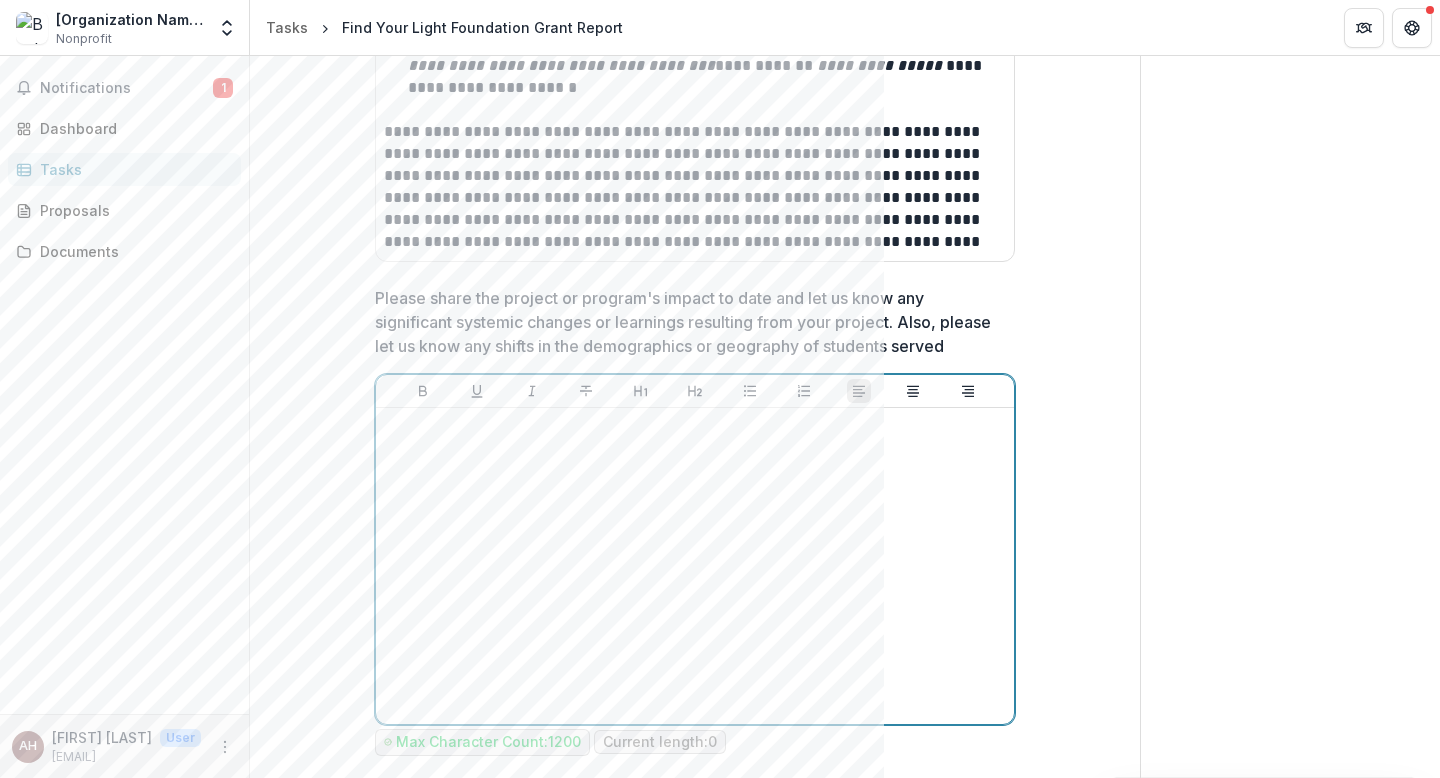 click at bounding box center (695, 566) 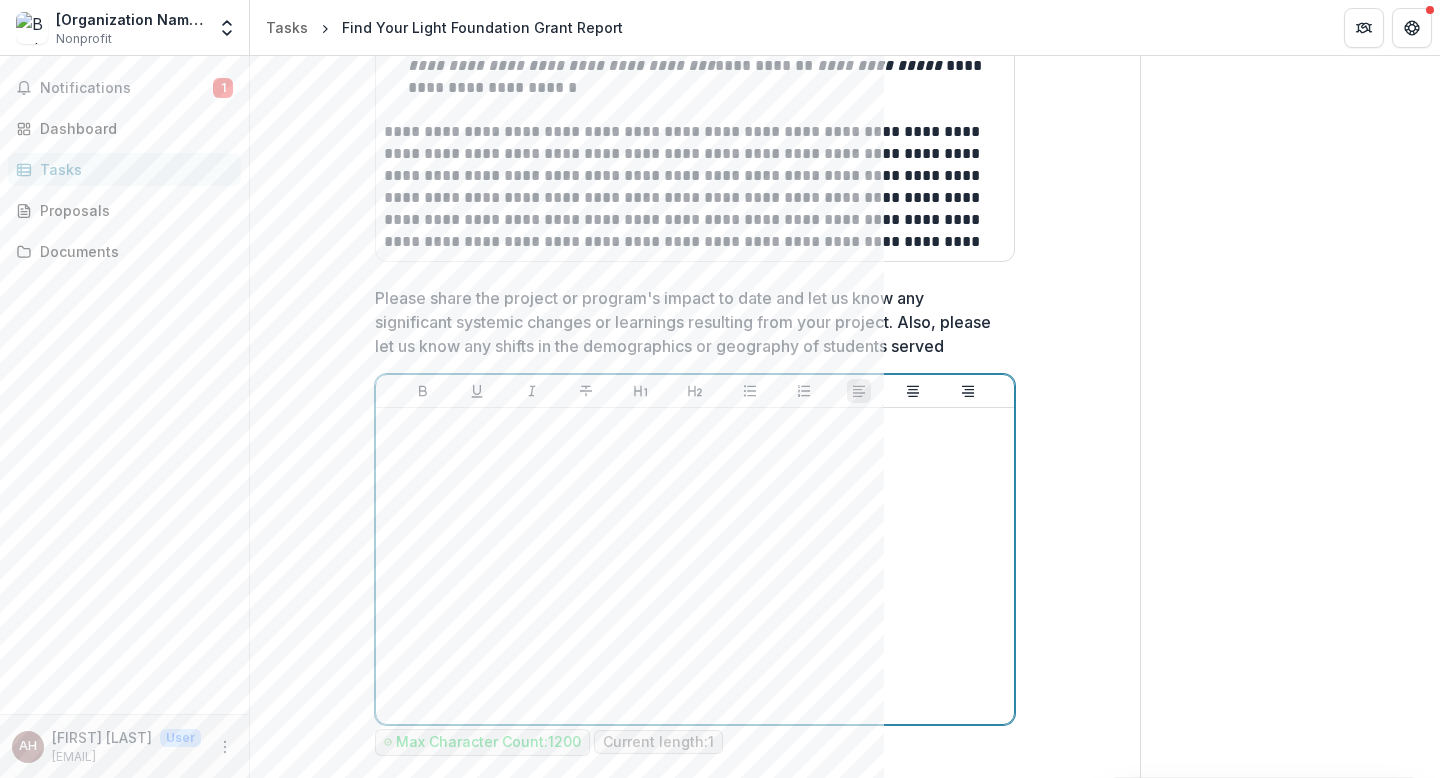 type 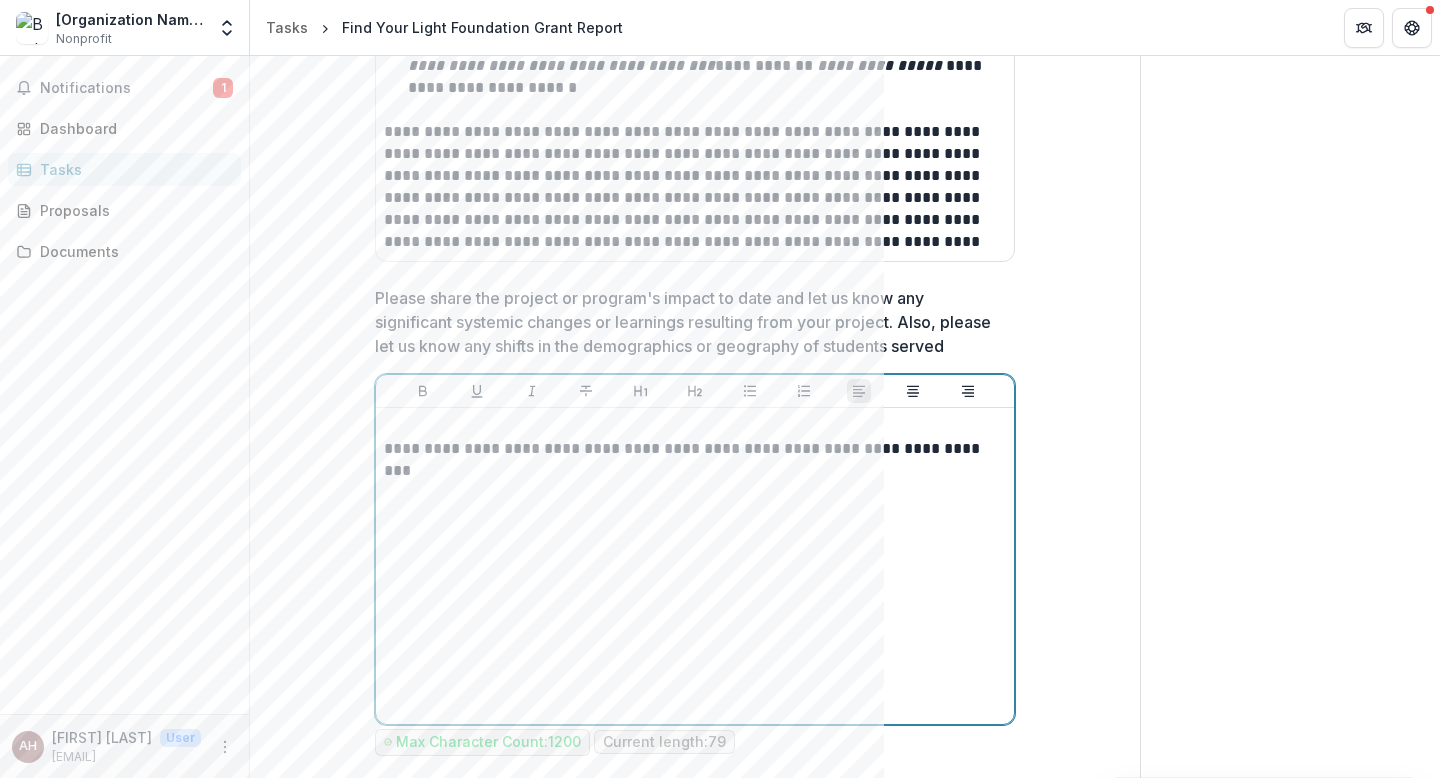click on "**********" at bounding box center [695, 438] 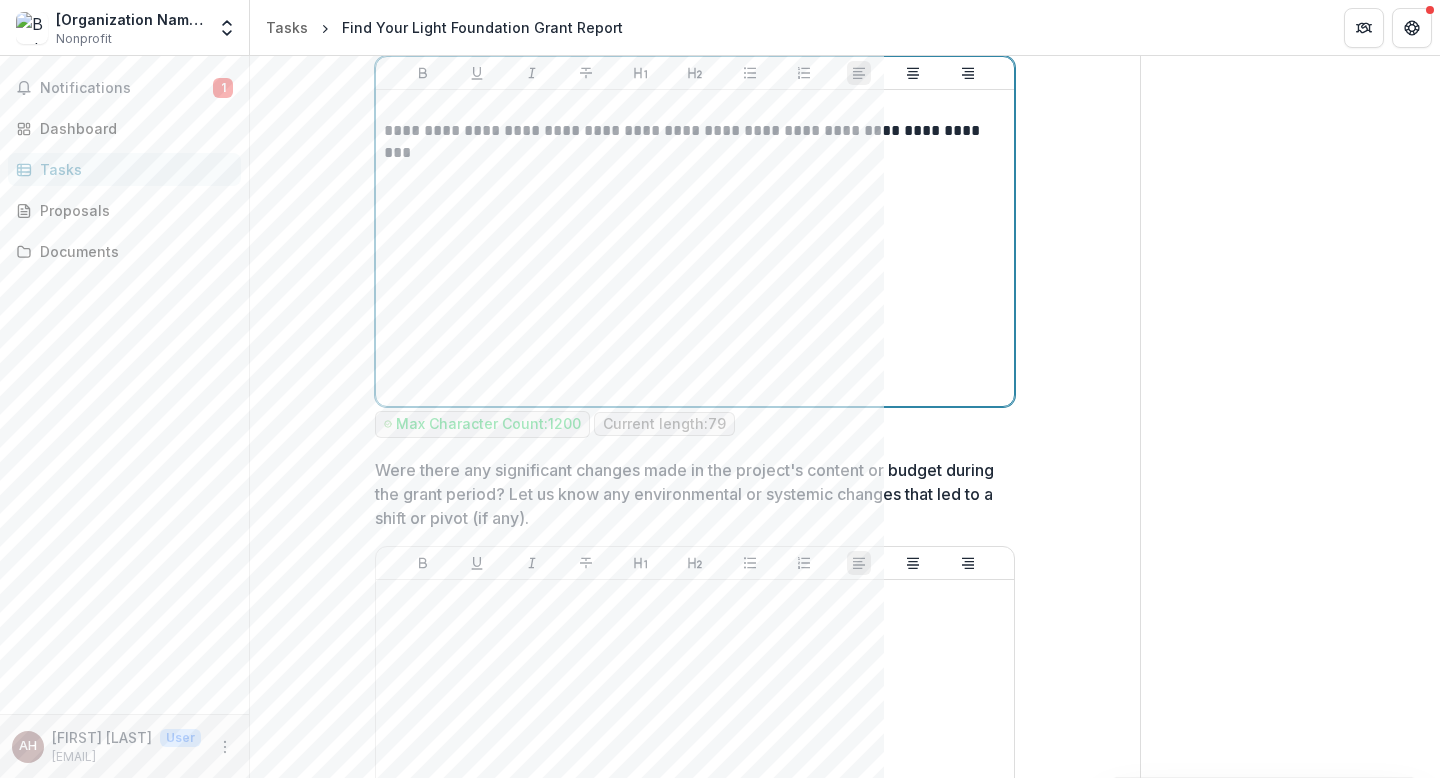 scroll, scrollTop: 1671, scrollLeft: 0, axis: vertical 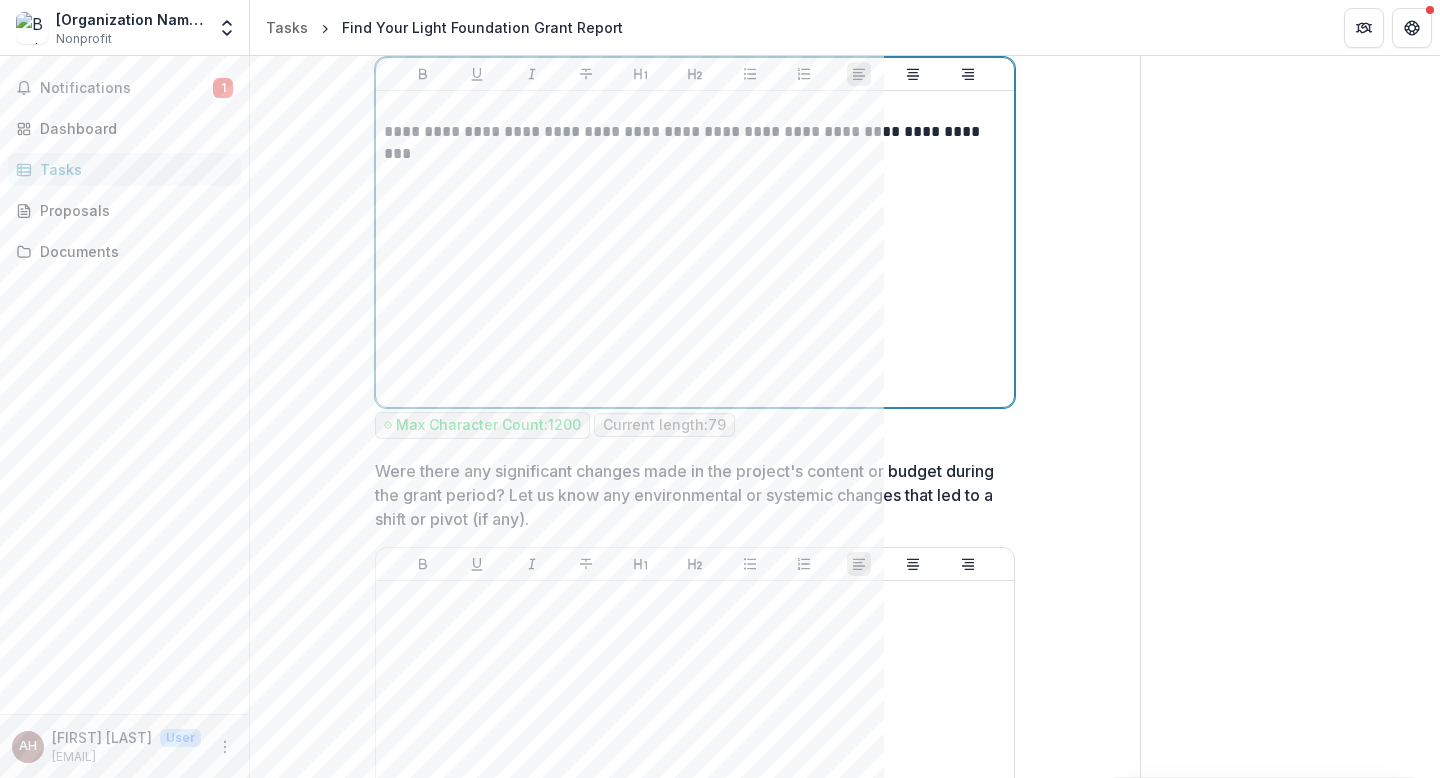 click on "**********" at bounding box center [695, 121] 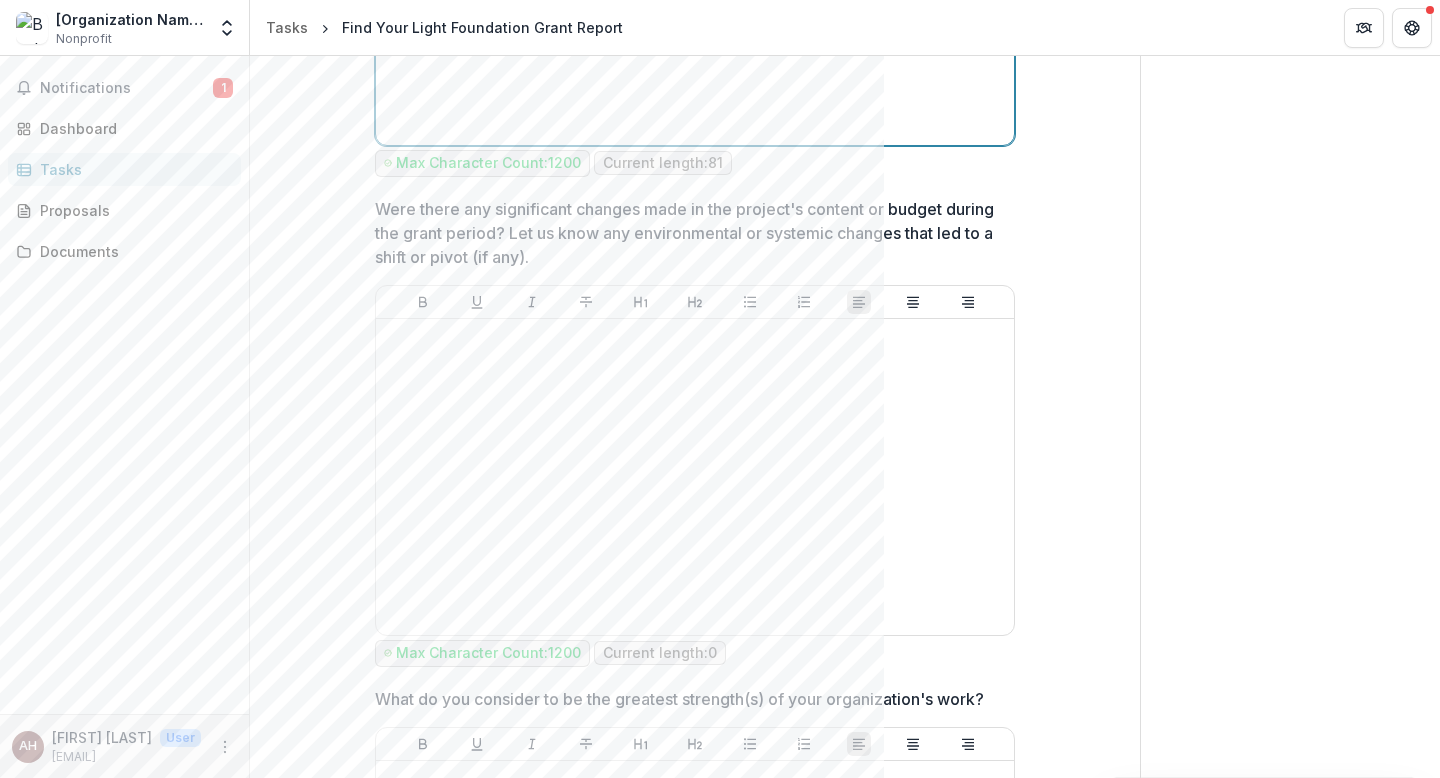 scroll, scrollTop: 1932, scrollLeft: 0, axis: vertical 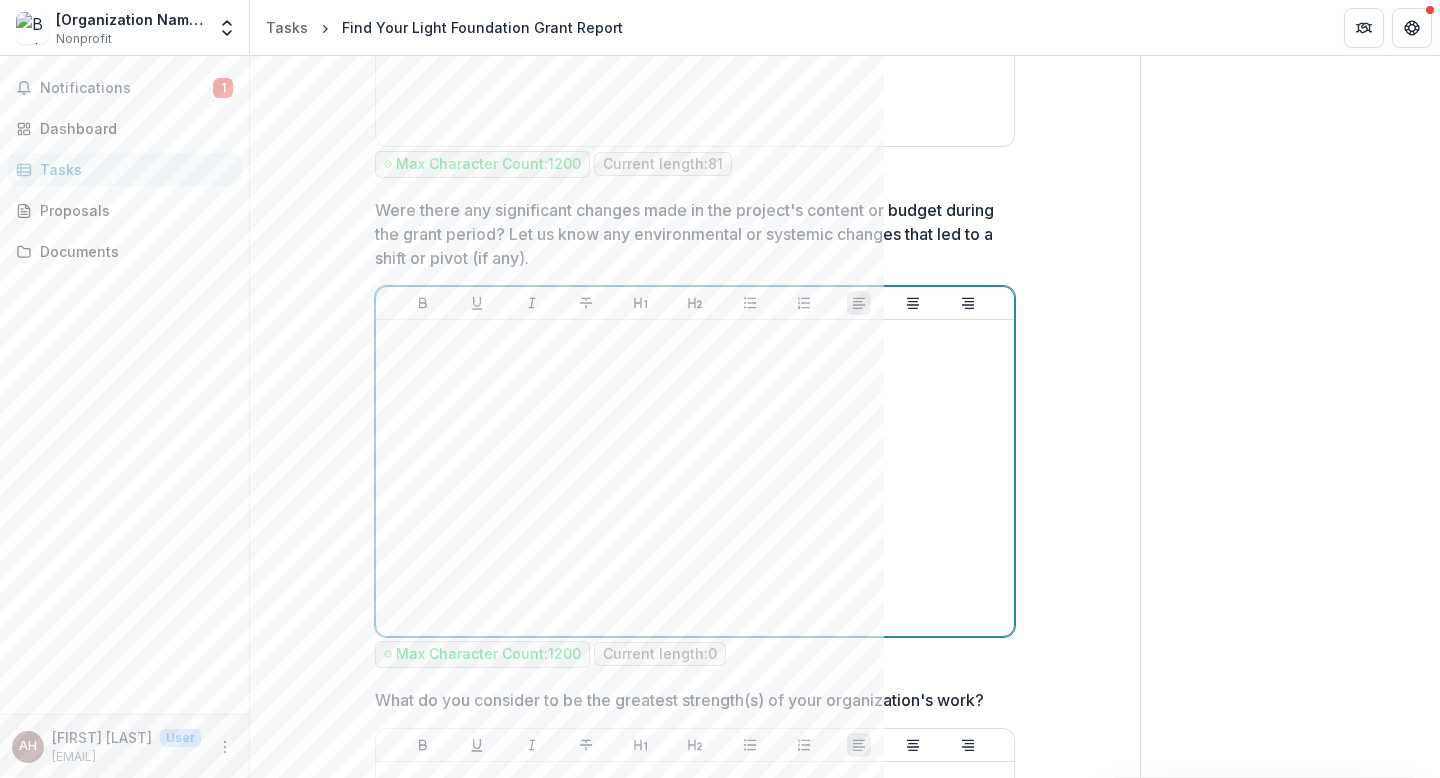 click at bounding box center (695, 478) 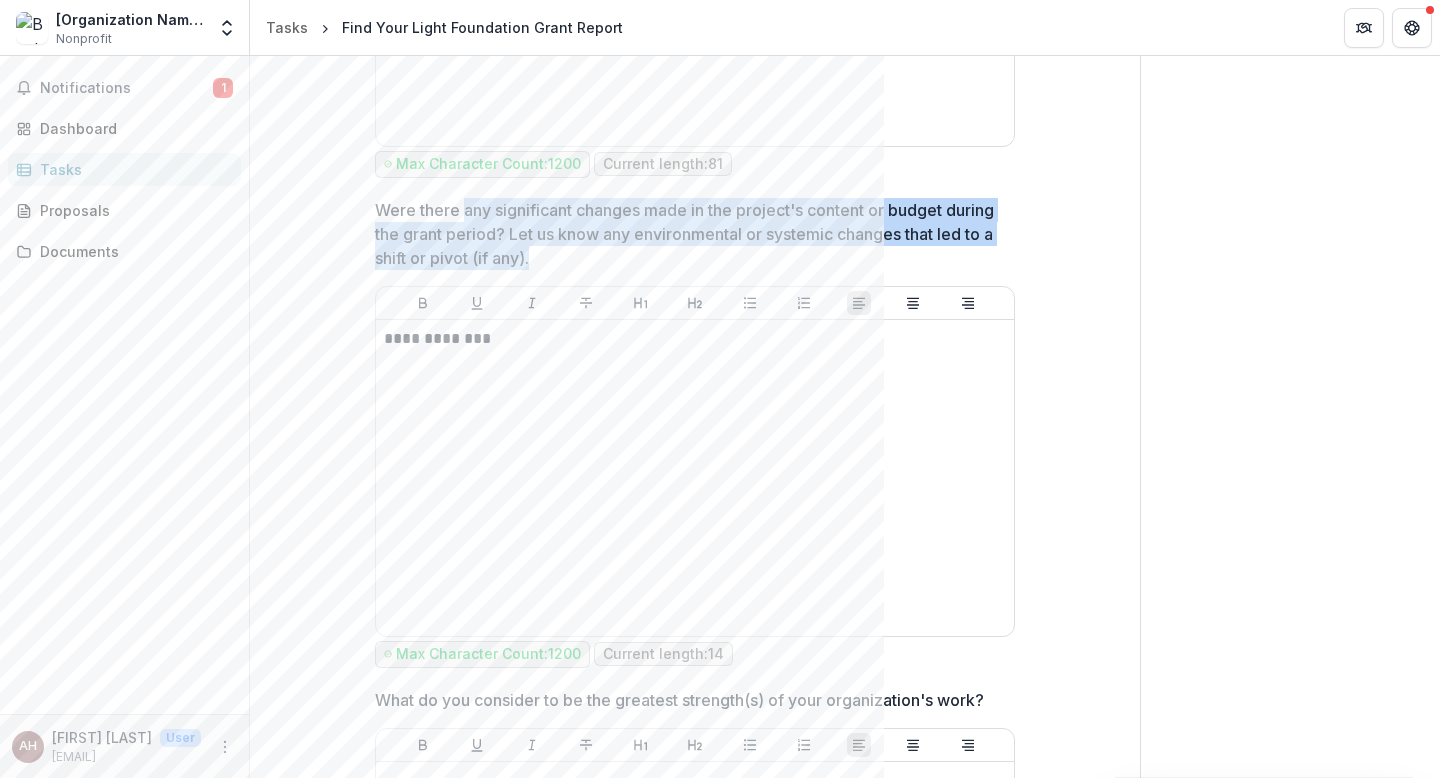 drag, startPoint x: 622, startPoint y: 258, endPoint x: 462, endPoint y: 211, distance: 166.7603 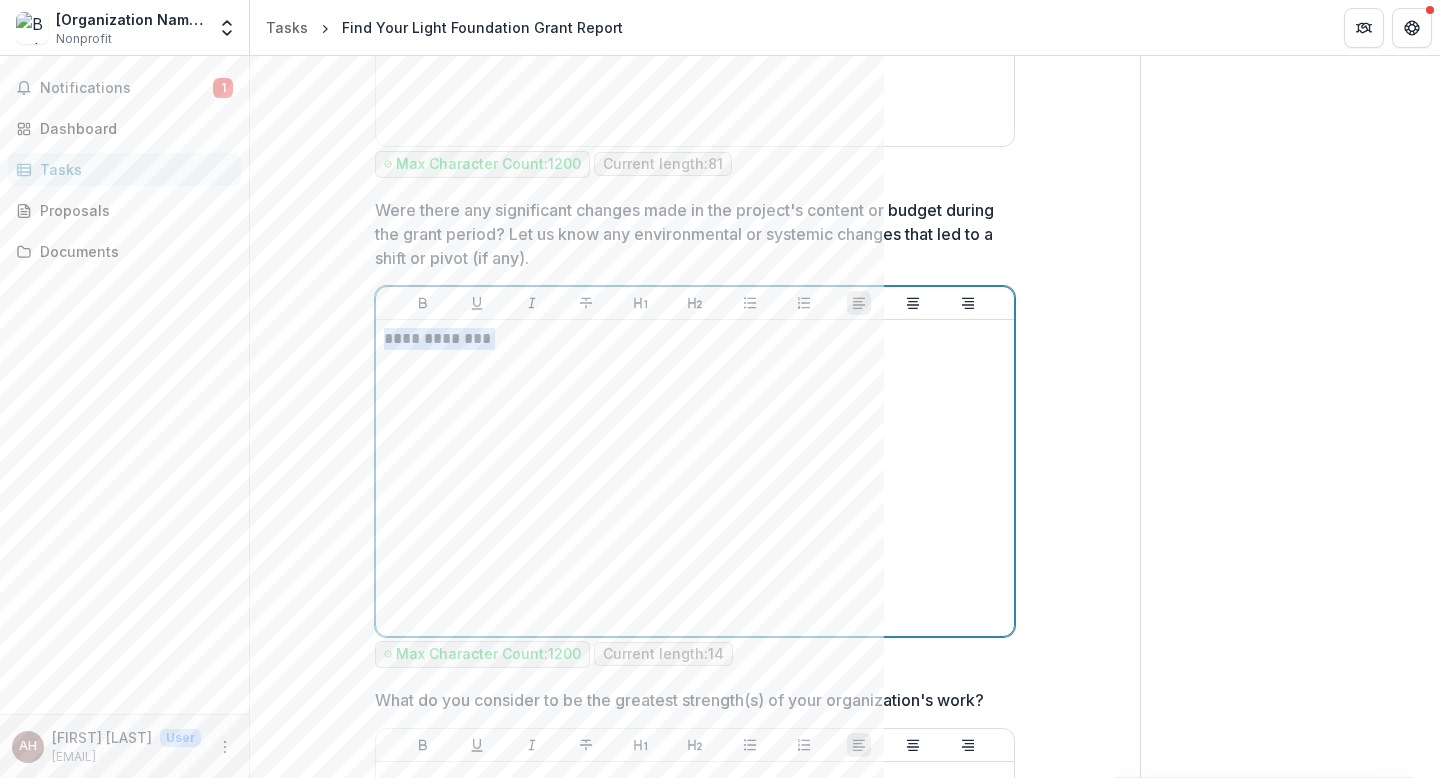 drag, startPoint x: 524, startPoint y: 365, endPoint x: 279, endPoint y: 326, distance: 248.08466 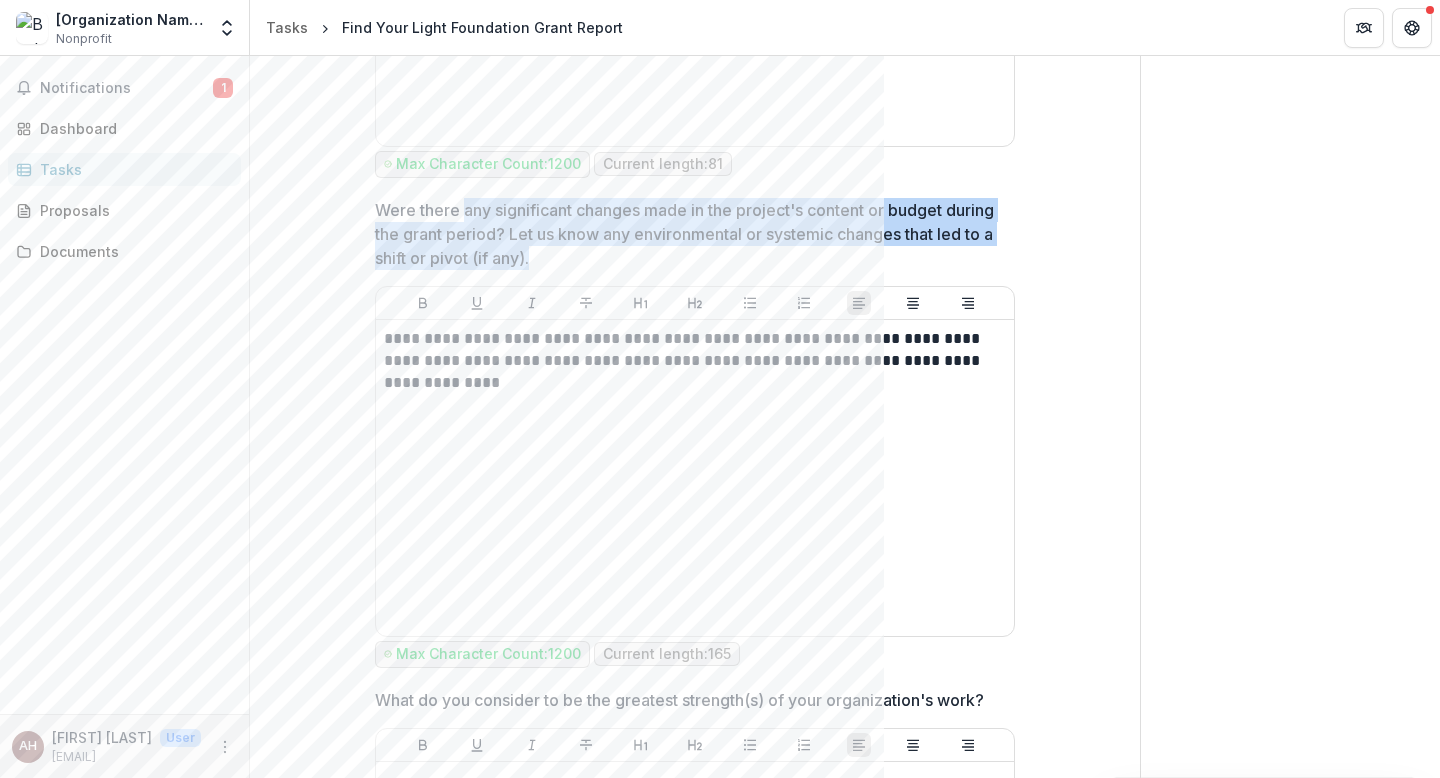 drag, startPoint x: 634, startPoint y: 262, endPoint x: 461, endPoint y: 212, distance: 180.08054 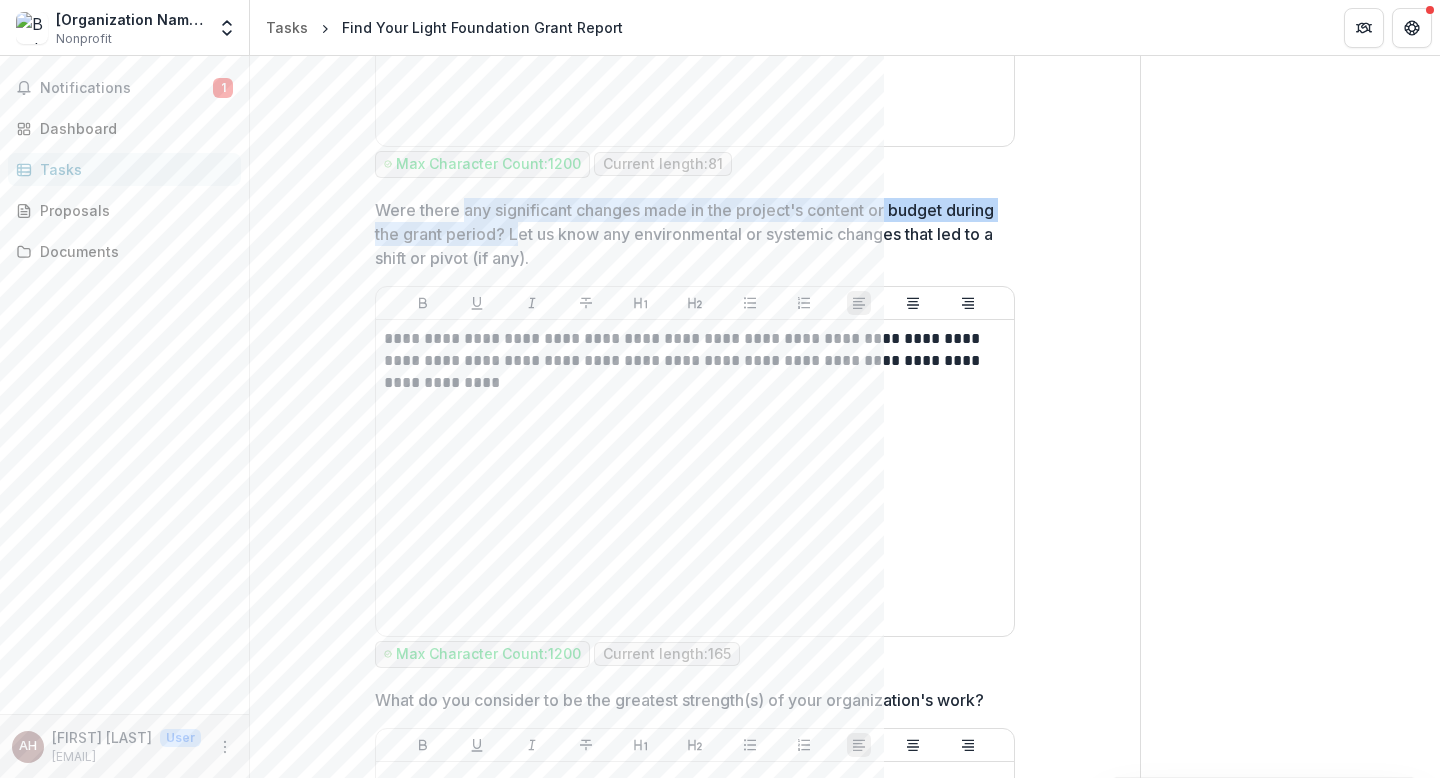 drag, startPoint x: 461, startPoint y: 212, endPoint x: 571, endPoint y: 233, distance: 111.9866 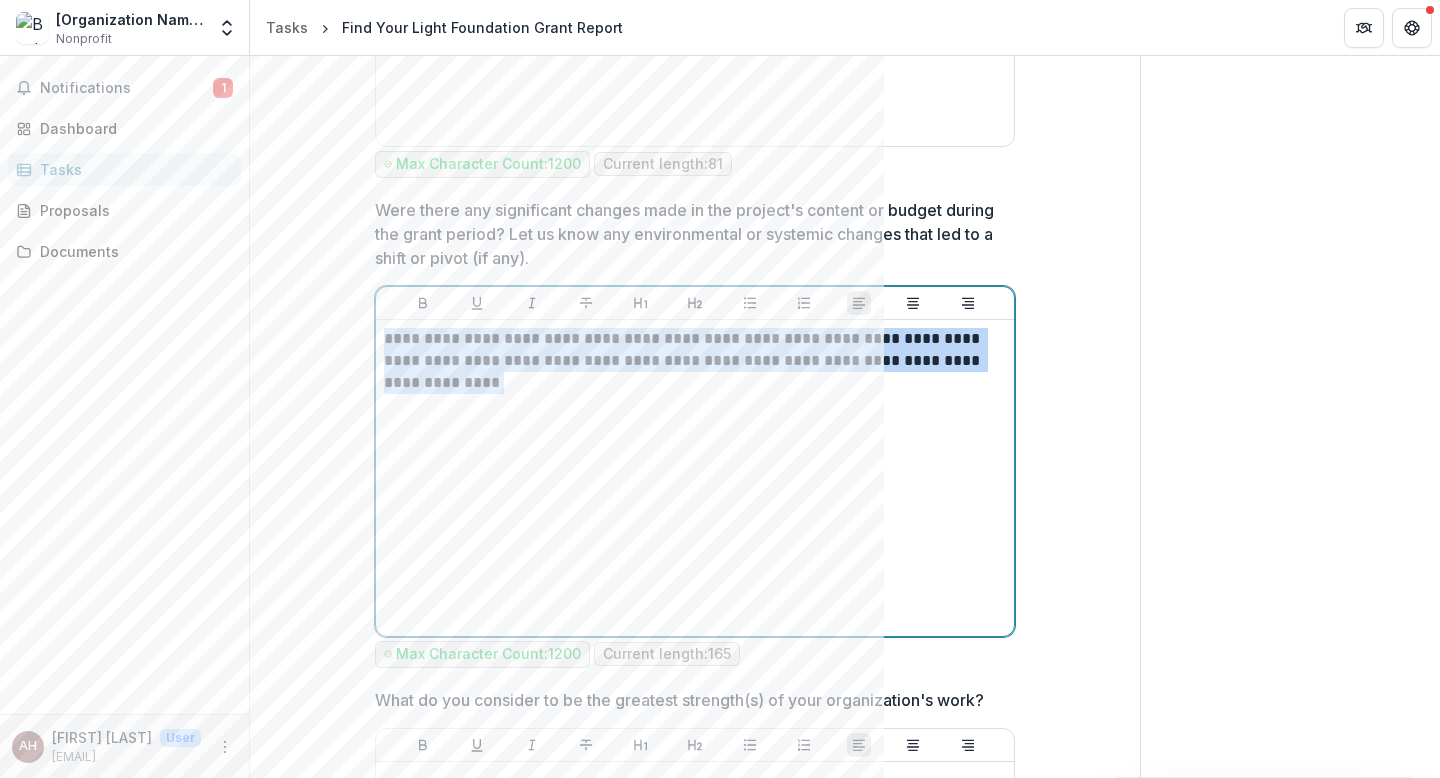 drag, startPoint x: 527, startPoint y: 393, endPoint x: 279, endPoint y: 286, distance: 270.09814 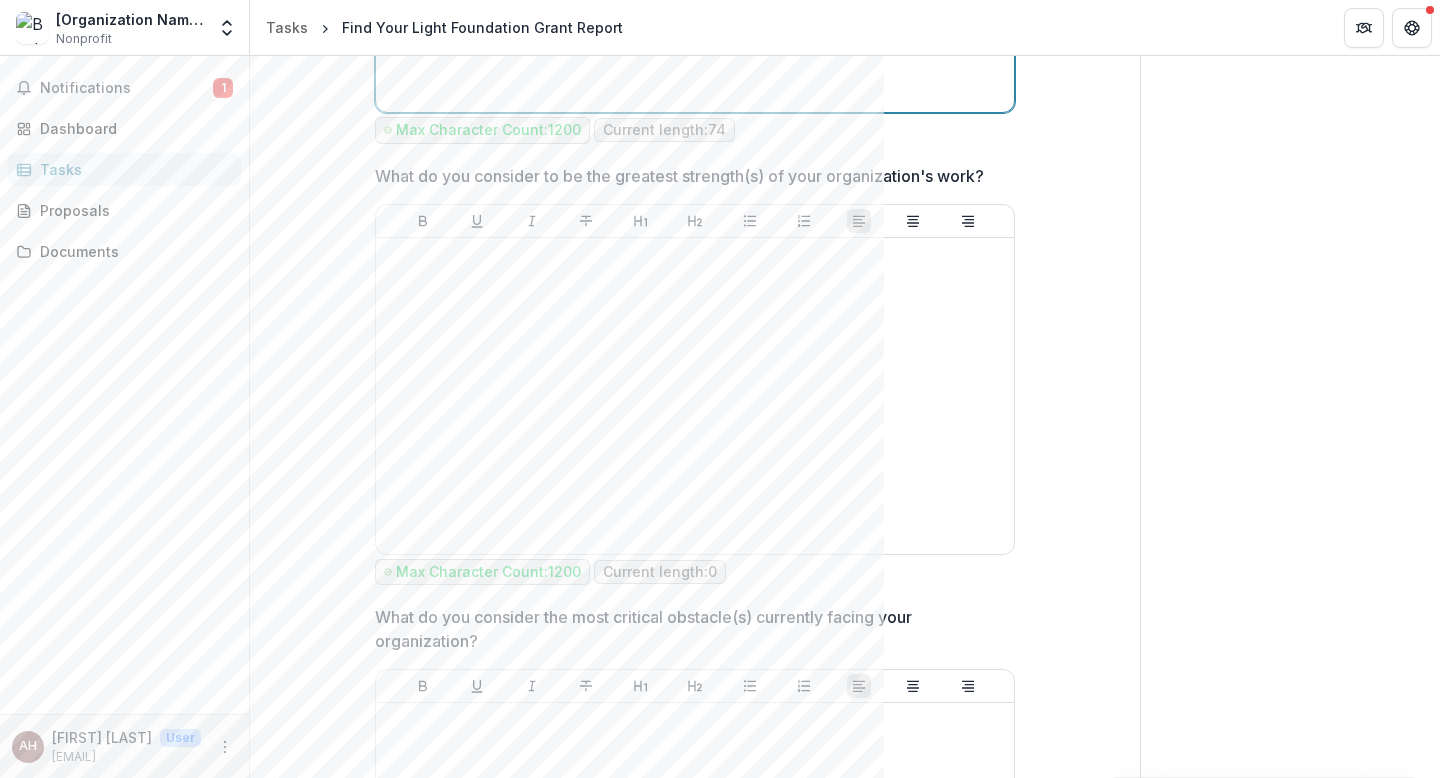 scroll, scrollTop: 2452, scrollLeft: 0, axis: vertical 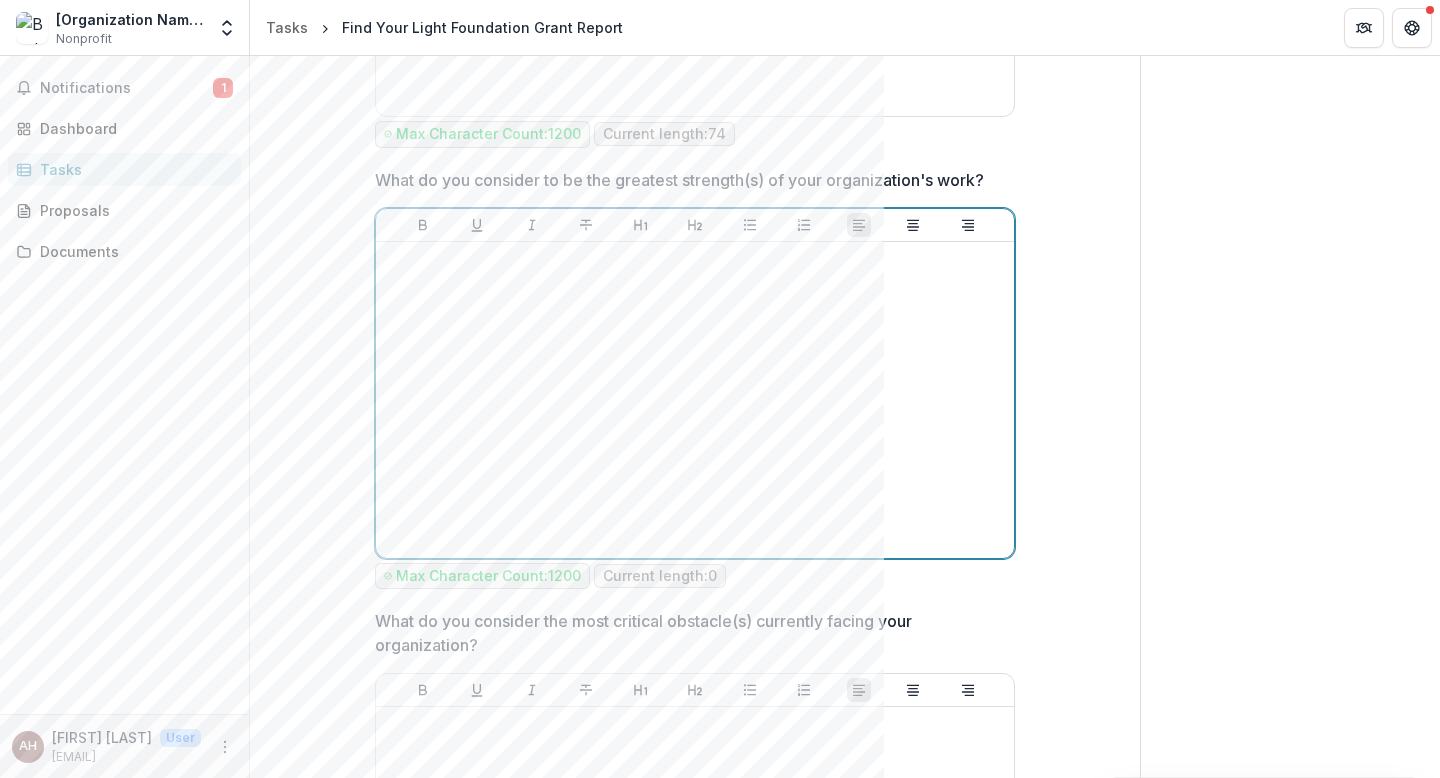 click at bounding box center (695, 400) 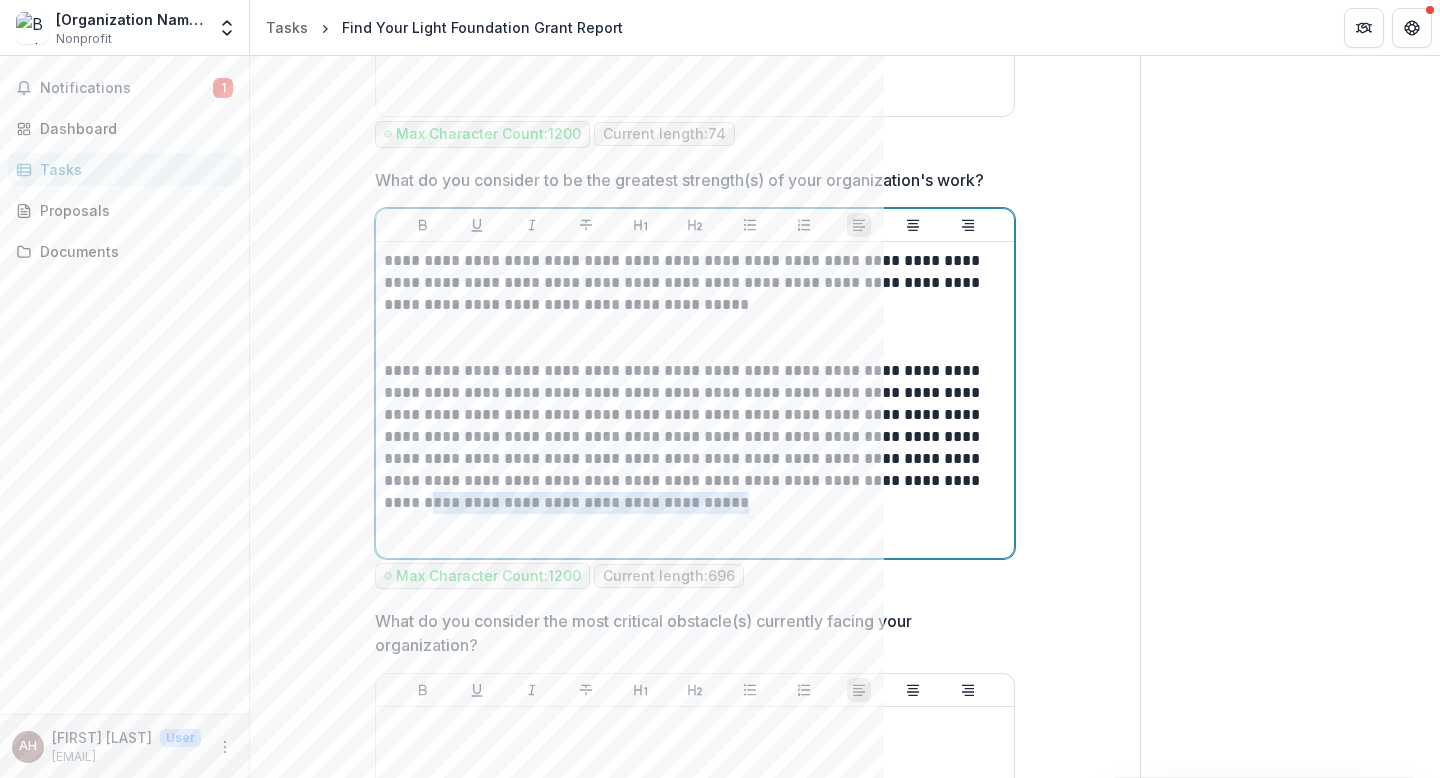drag, startPoint x: 783, startPoint y: 503, endPoint x: 453, endPoint y: 502, distance: 330.00153 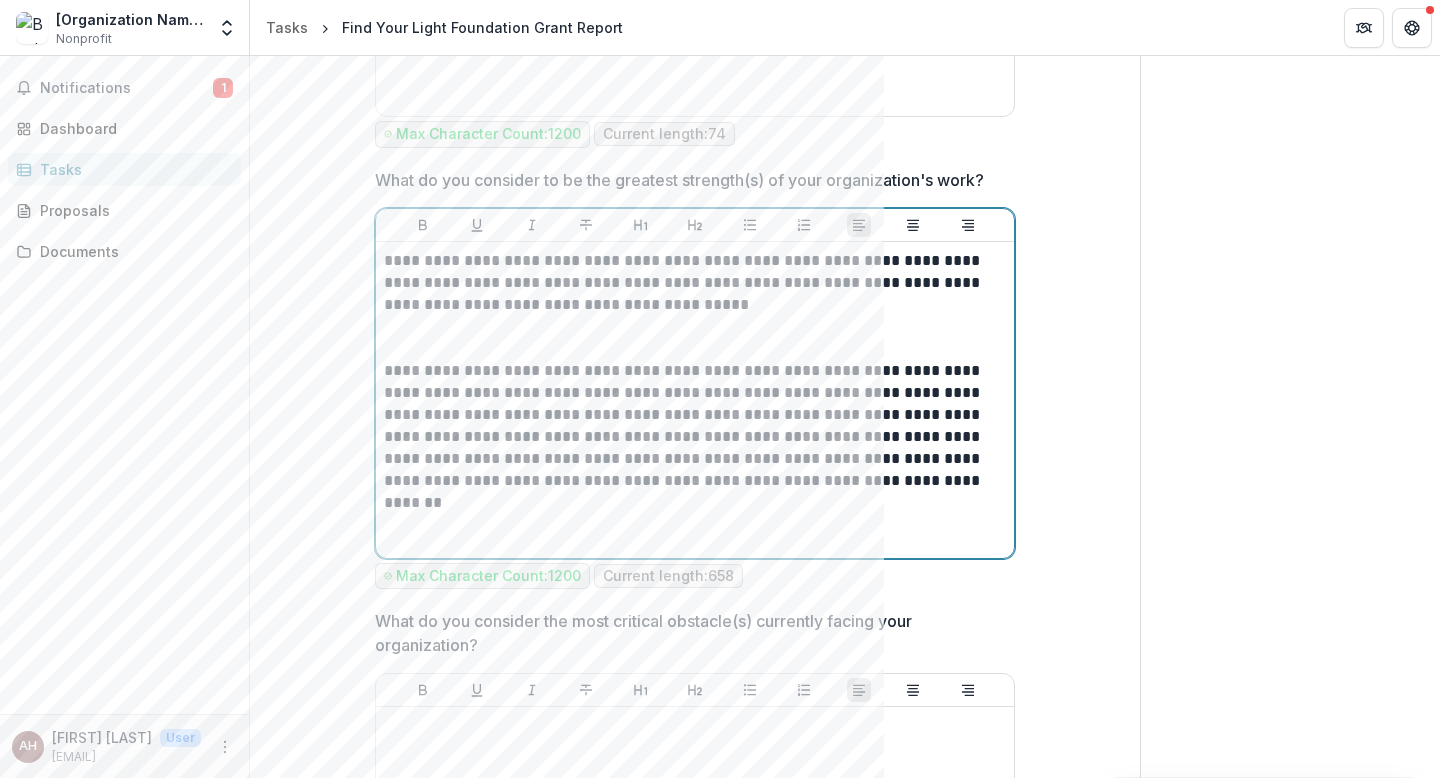 click at bounding box center [695, 338] 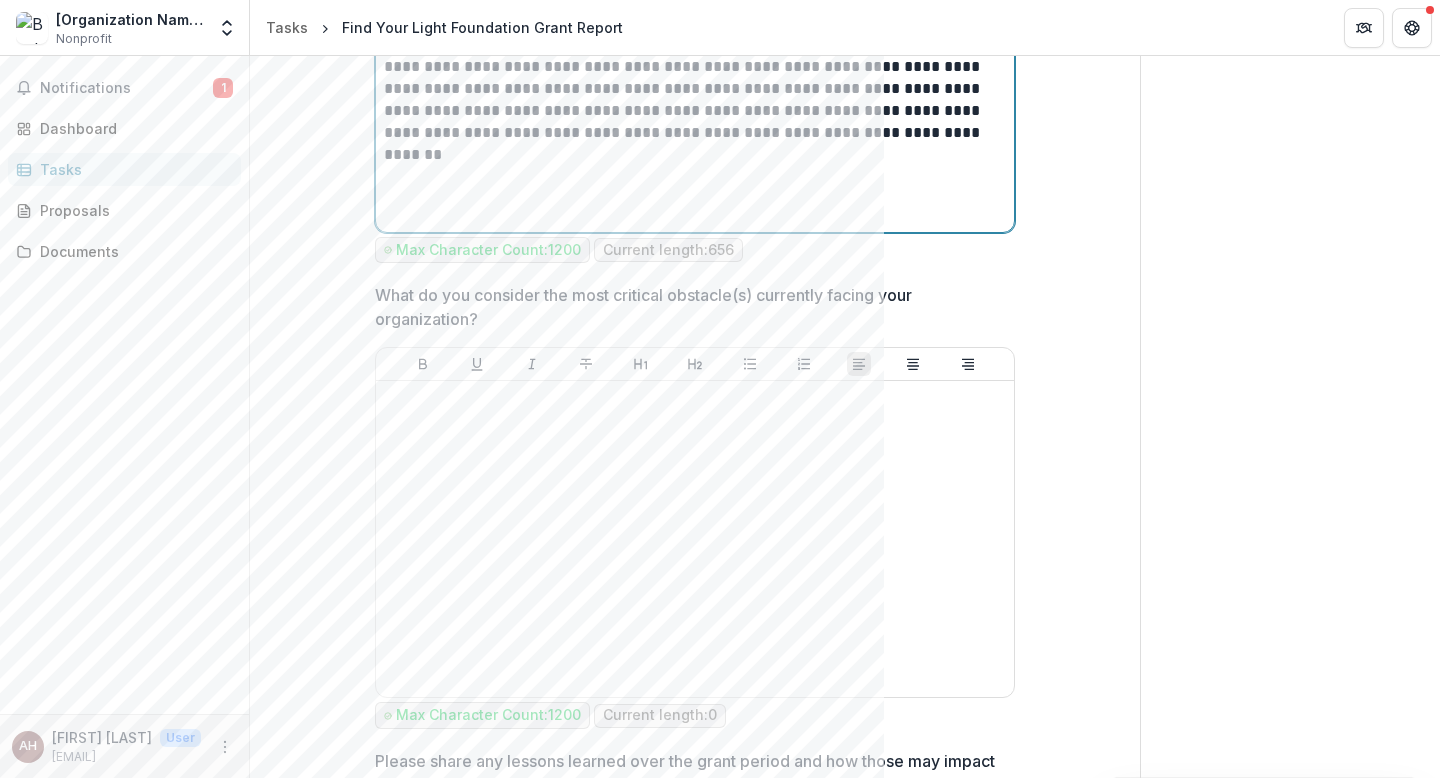 scroll, scrollTop: 2777, scrollLeft: 0, axis: vertical 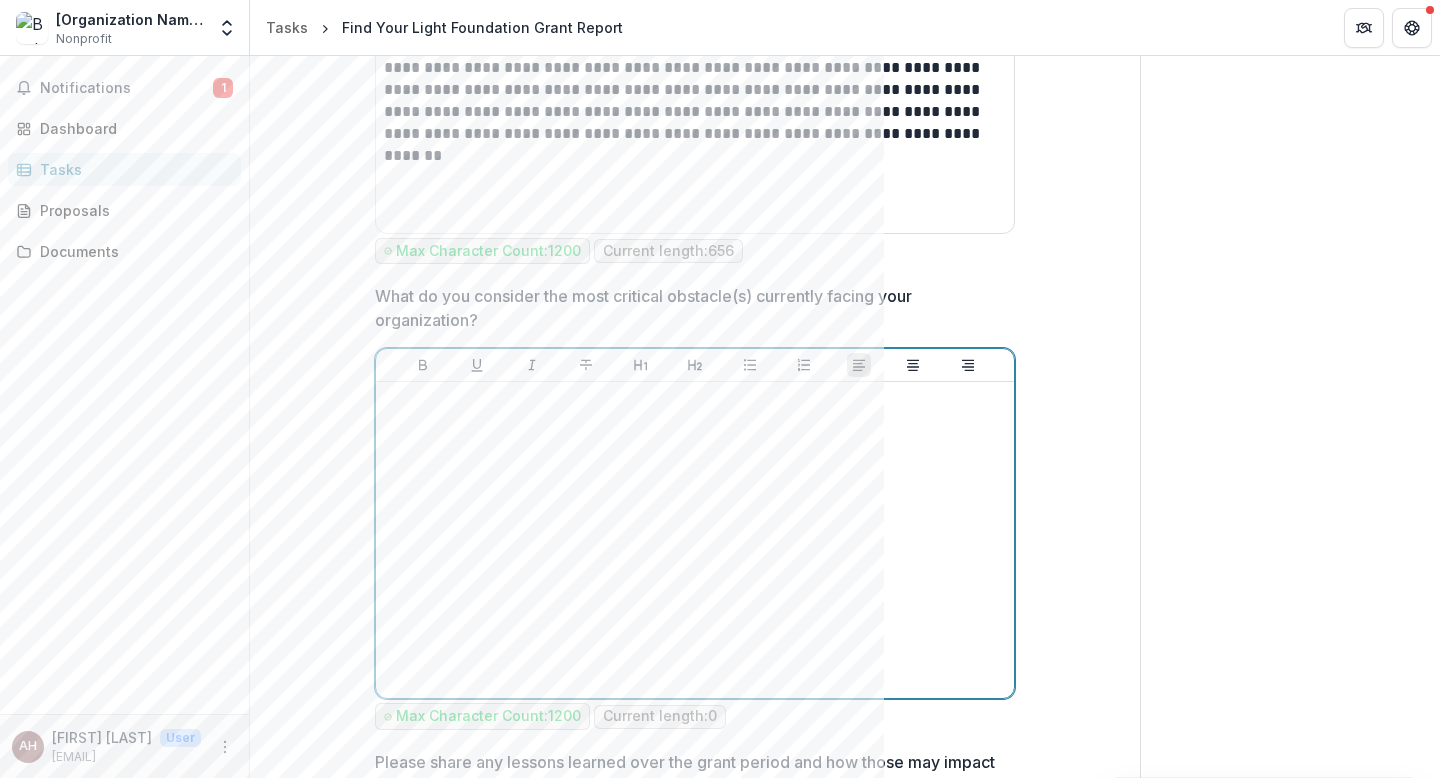 click at bounding box center [695, 540] 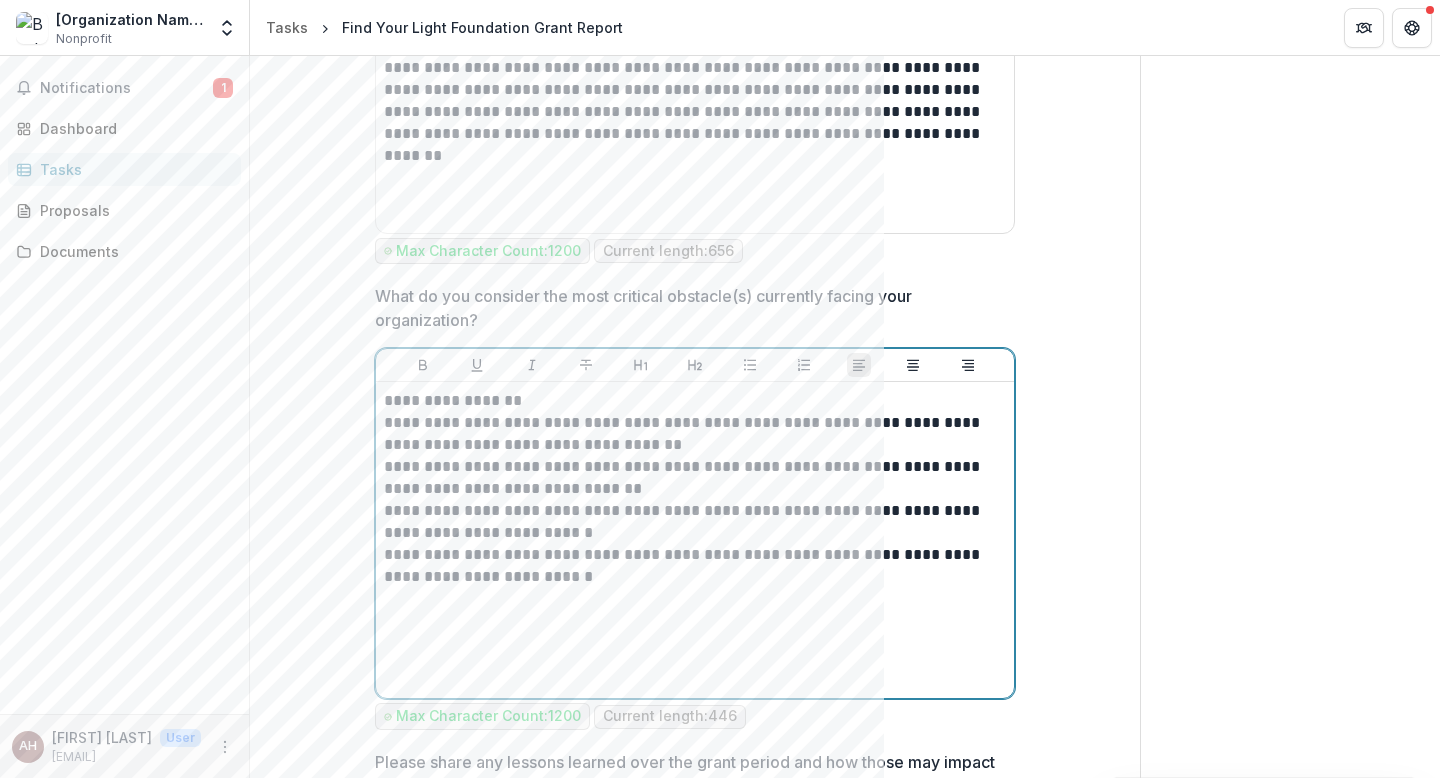 click on "**********" at bounding box center [695, 401] 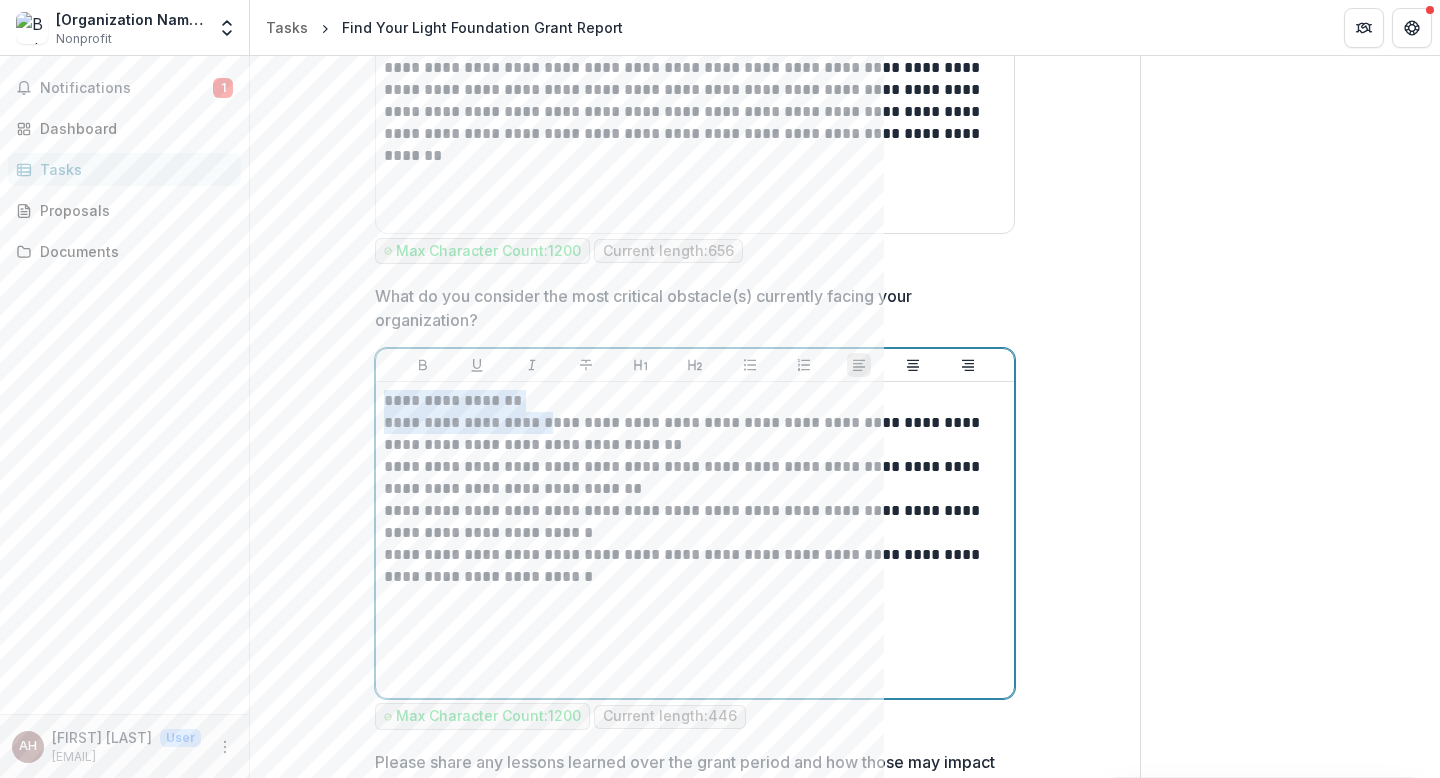 drag, startPoint x: 541, startPoint y: 423, endPoint x: 363, endPoint y: 361, distance: 188.48872 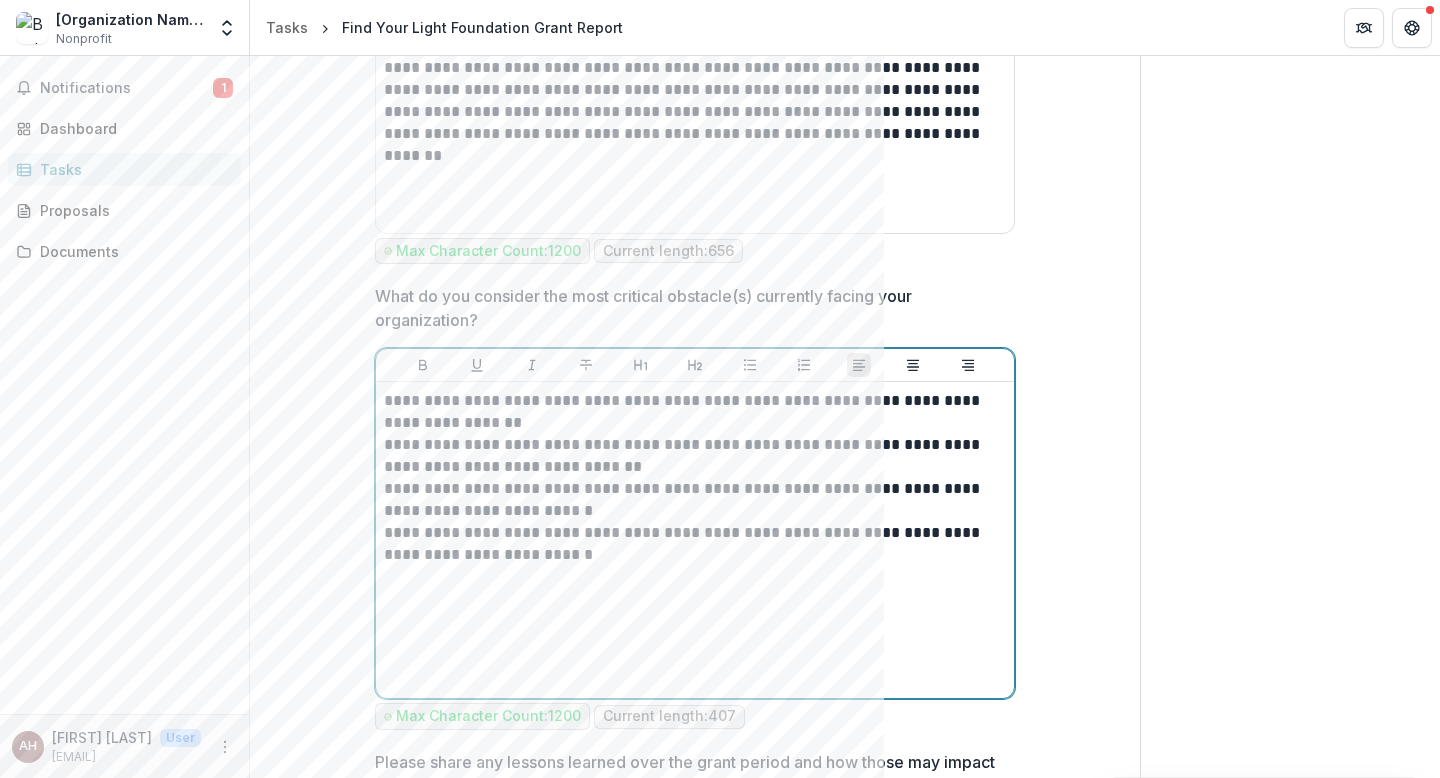 click on "**********" at bounding box center [695, 456] 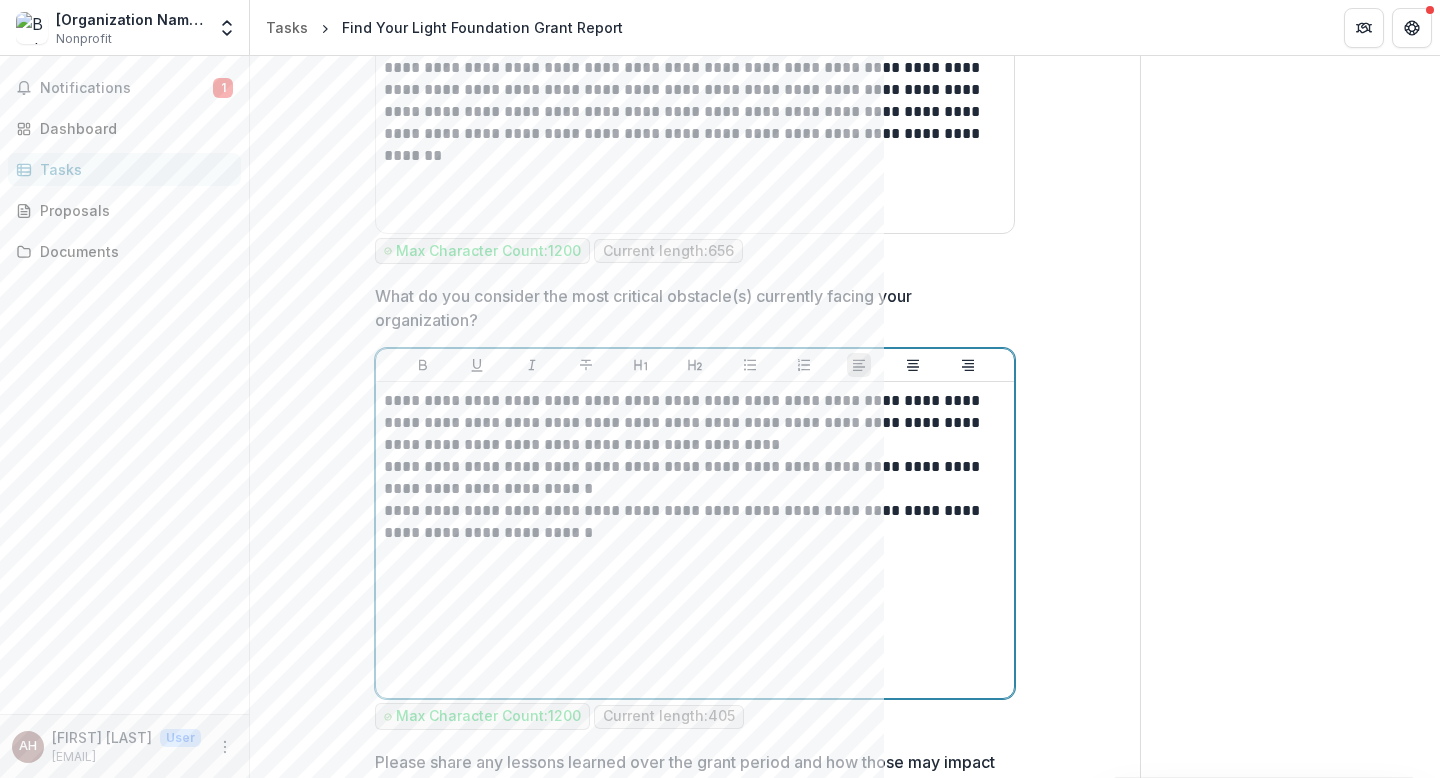 type 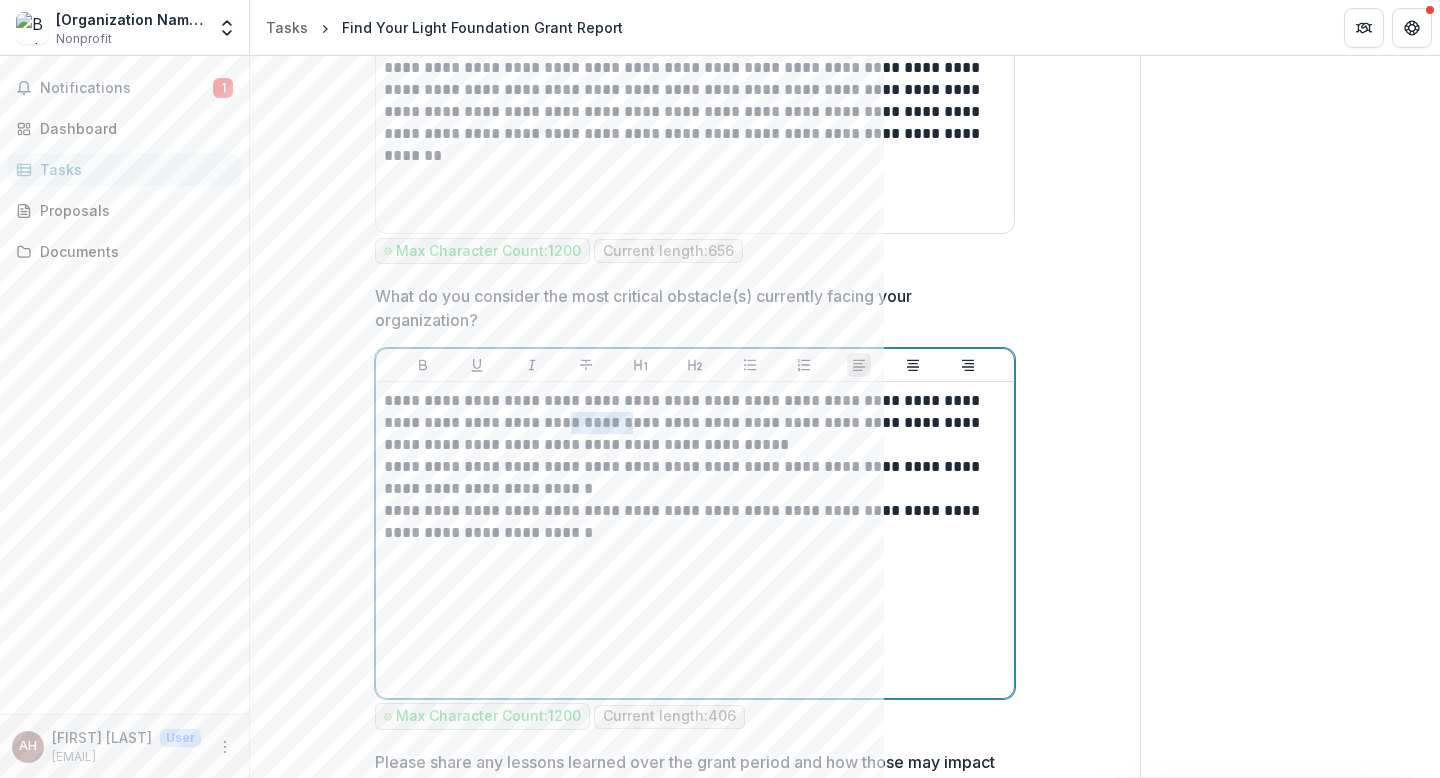 drag, startPoint x: 559, startPoint y: 430, endPoint x: 498, endPoint y: 429, distance: 61.008198 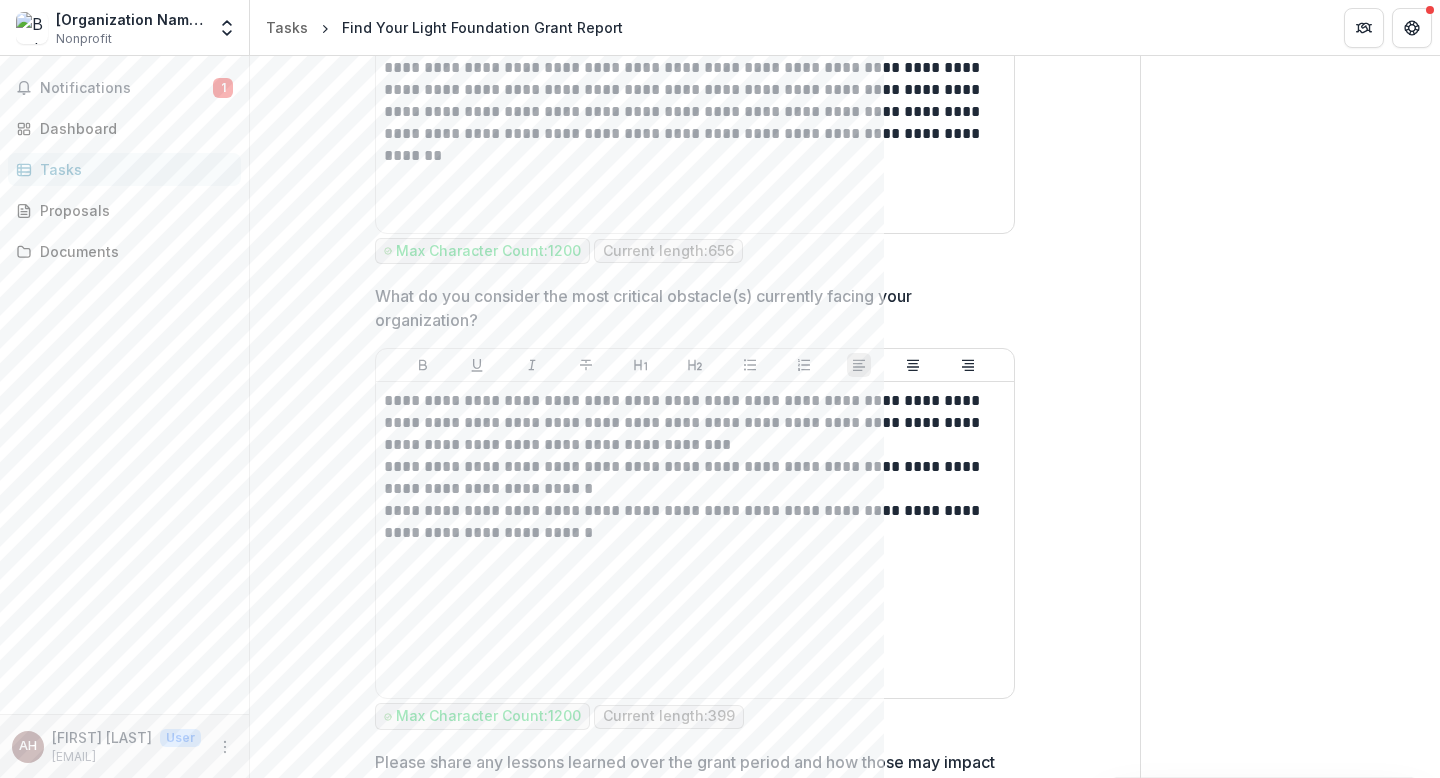 click on "**********" at bounding box center (695, 540) 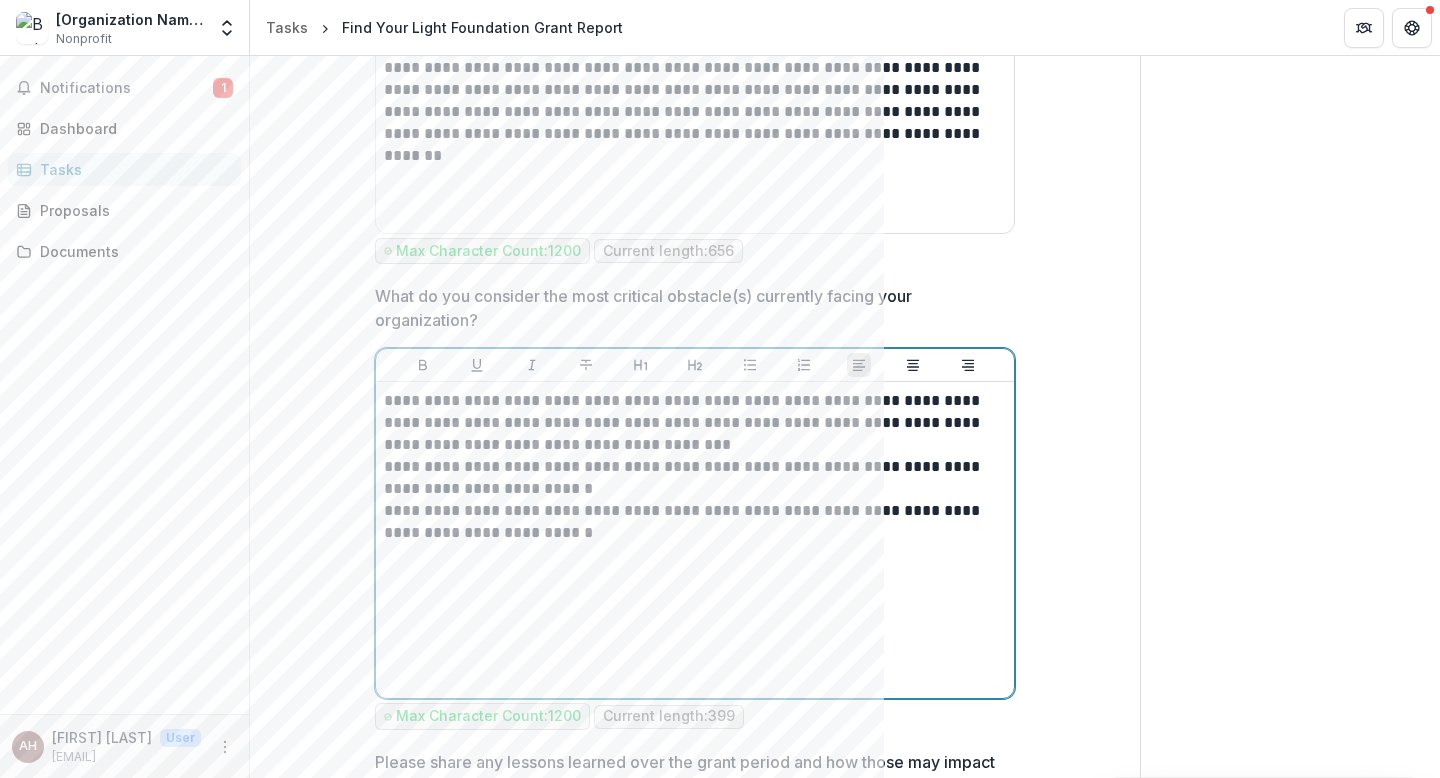 click on "**********" at bounding box center (695, 478) 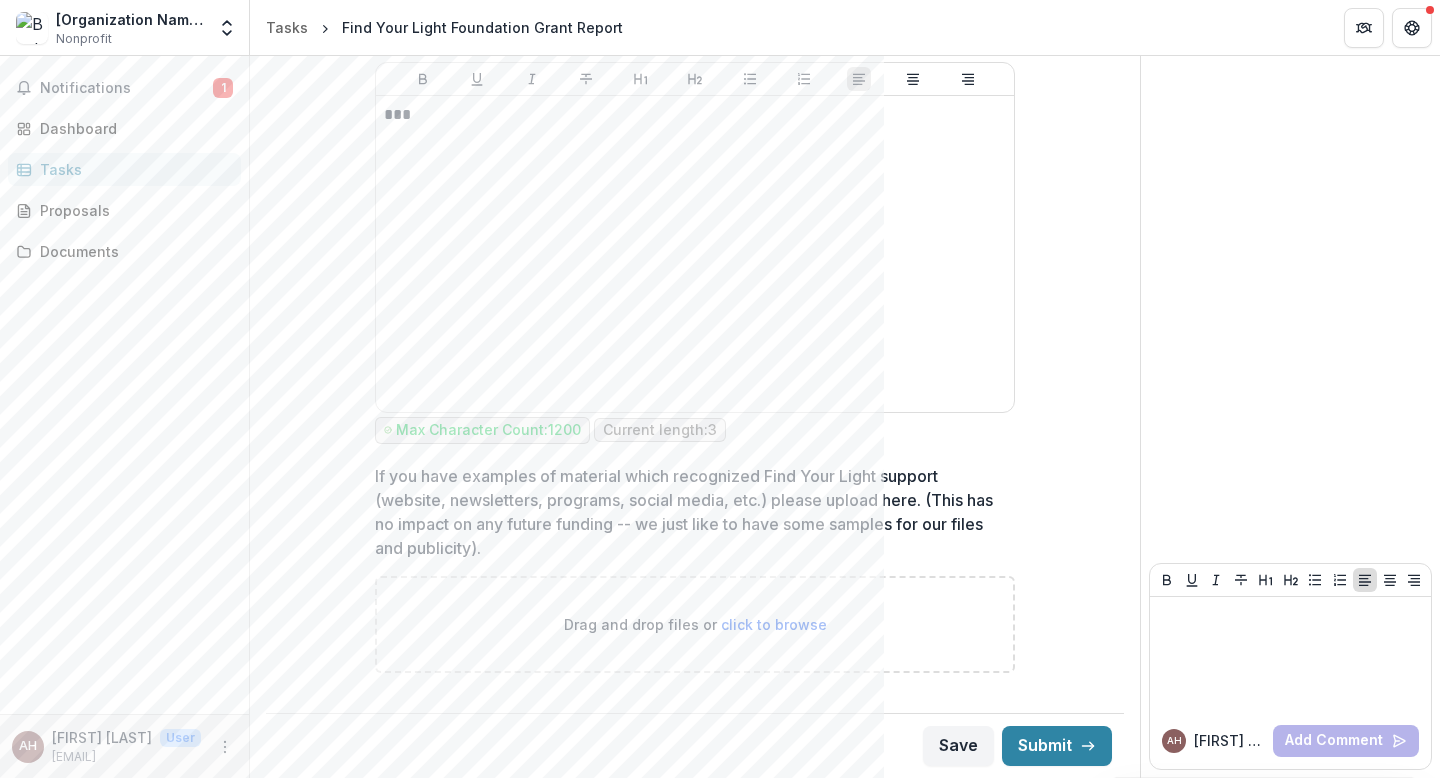 scroll, scrollTop: 3970, scrollLeft: 0, axis: vertical 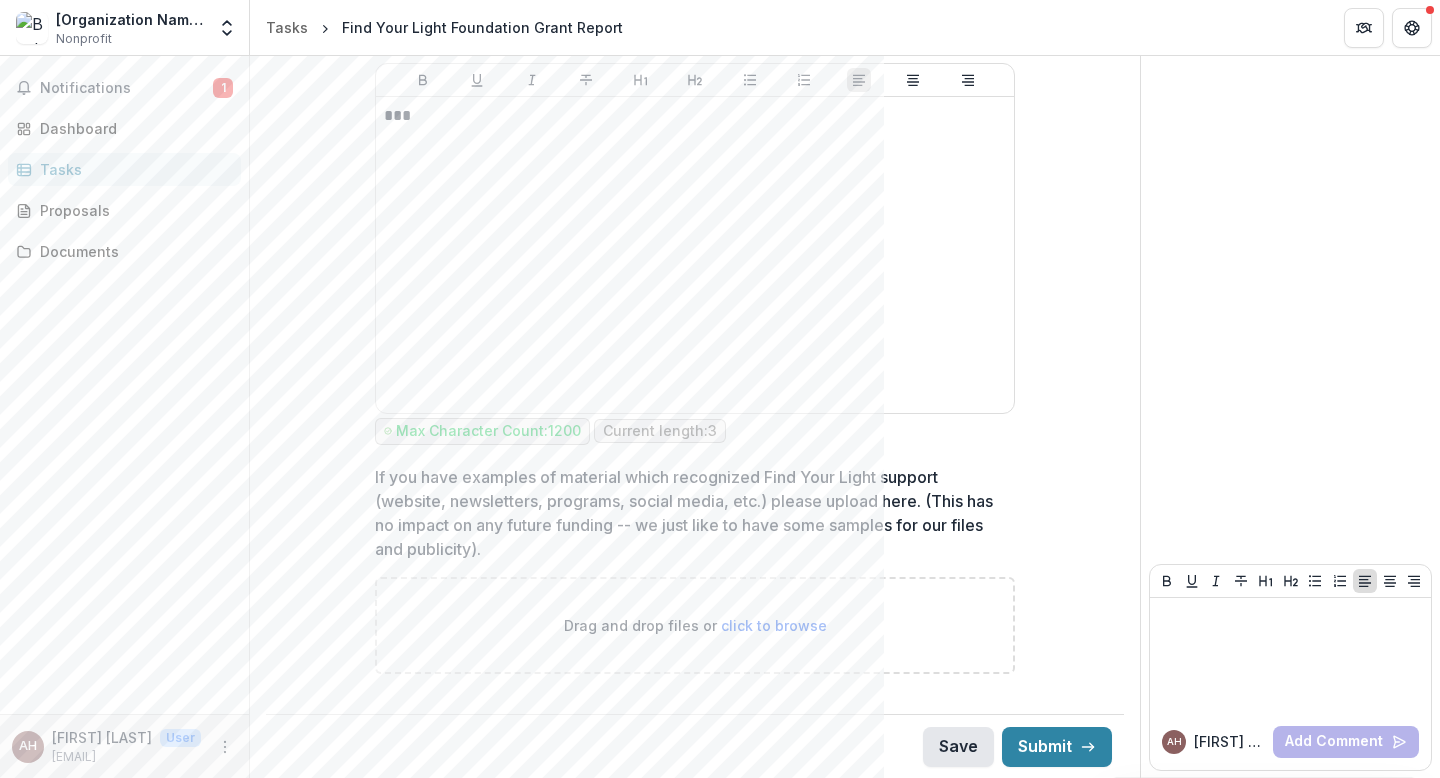 click on "Save" at bounding box center [958, 747] 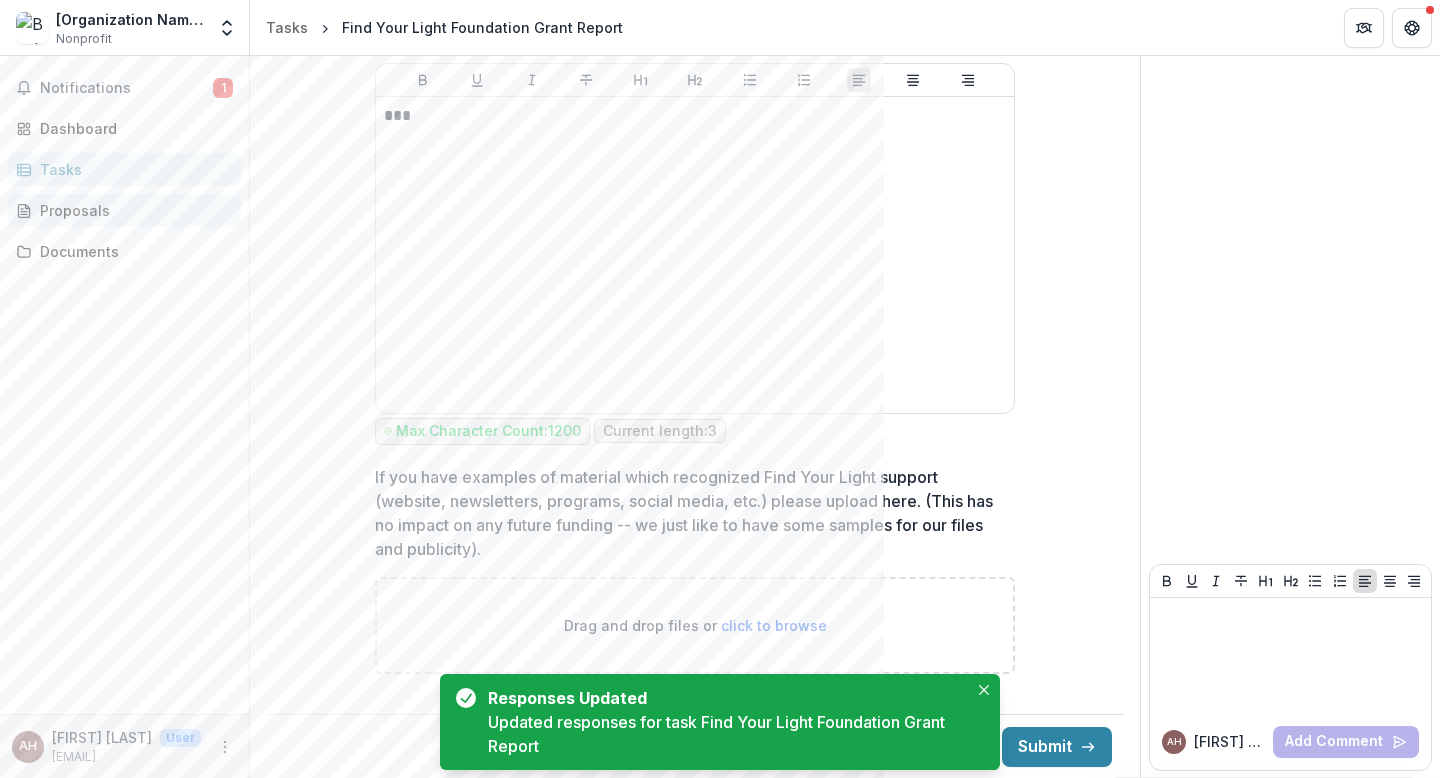click on "Proposals" at bounding box center [132, 210] 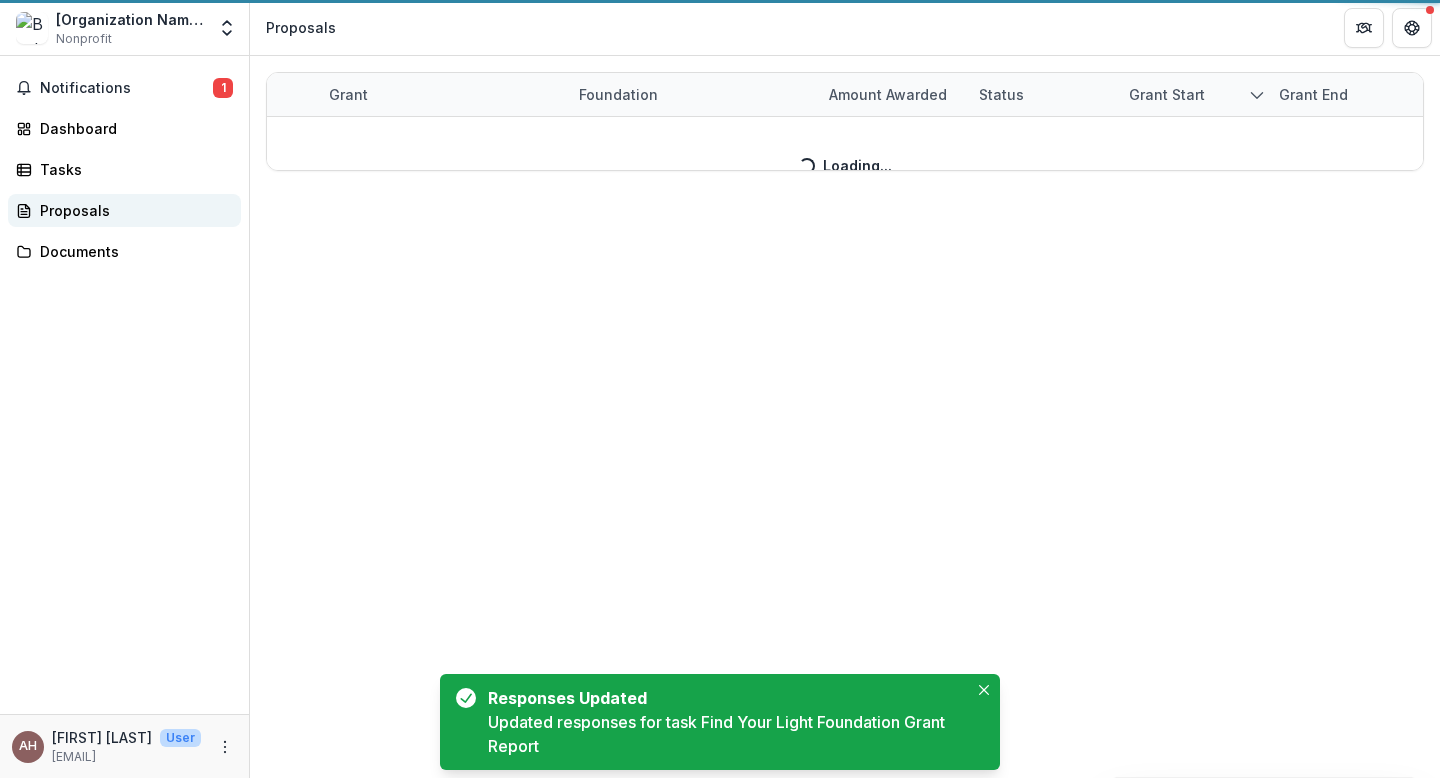 scroll, scrollTop: 0, scrollLeft: 0, axis: both 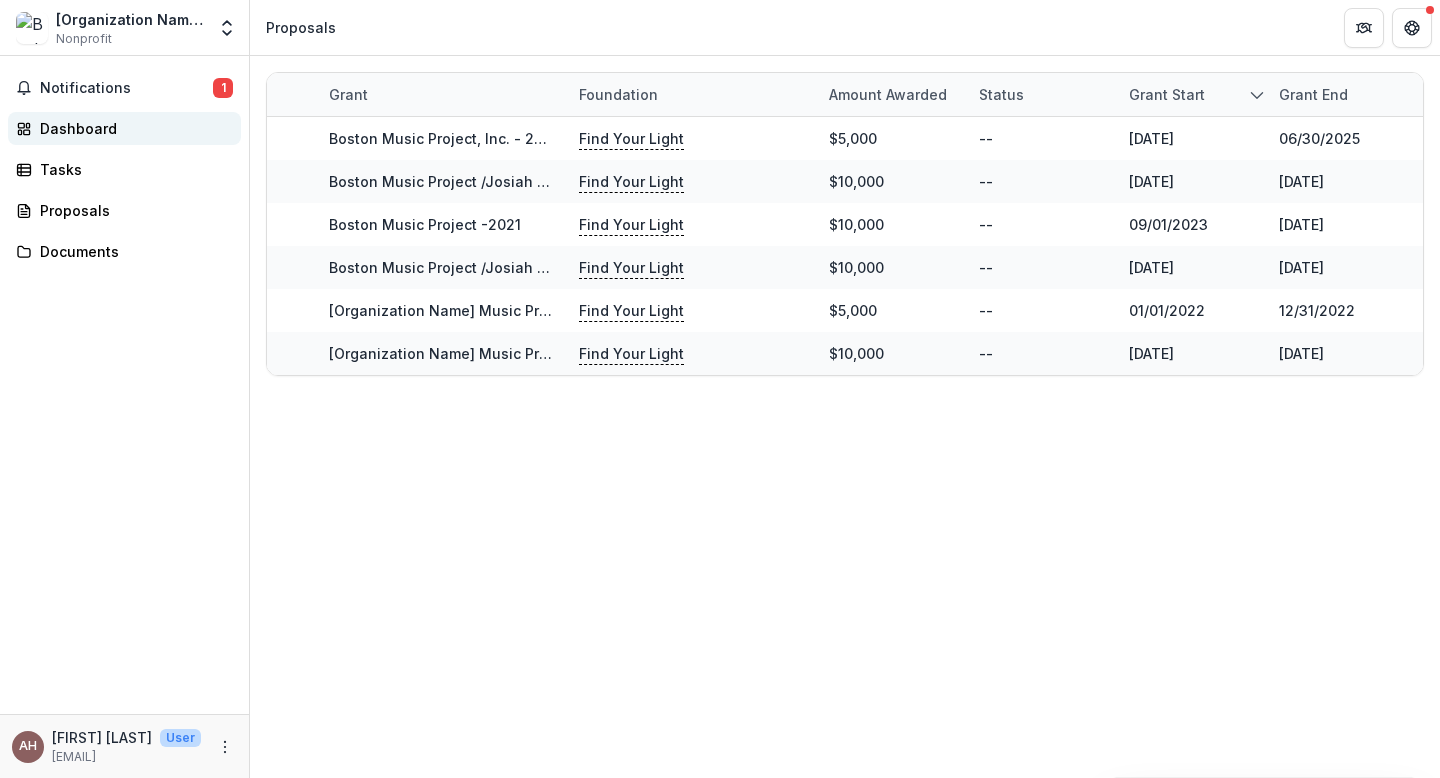 click on "Dashboard" at bounding box center [124, 128] 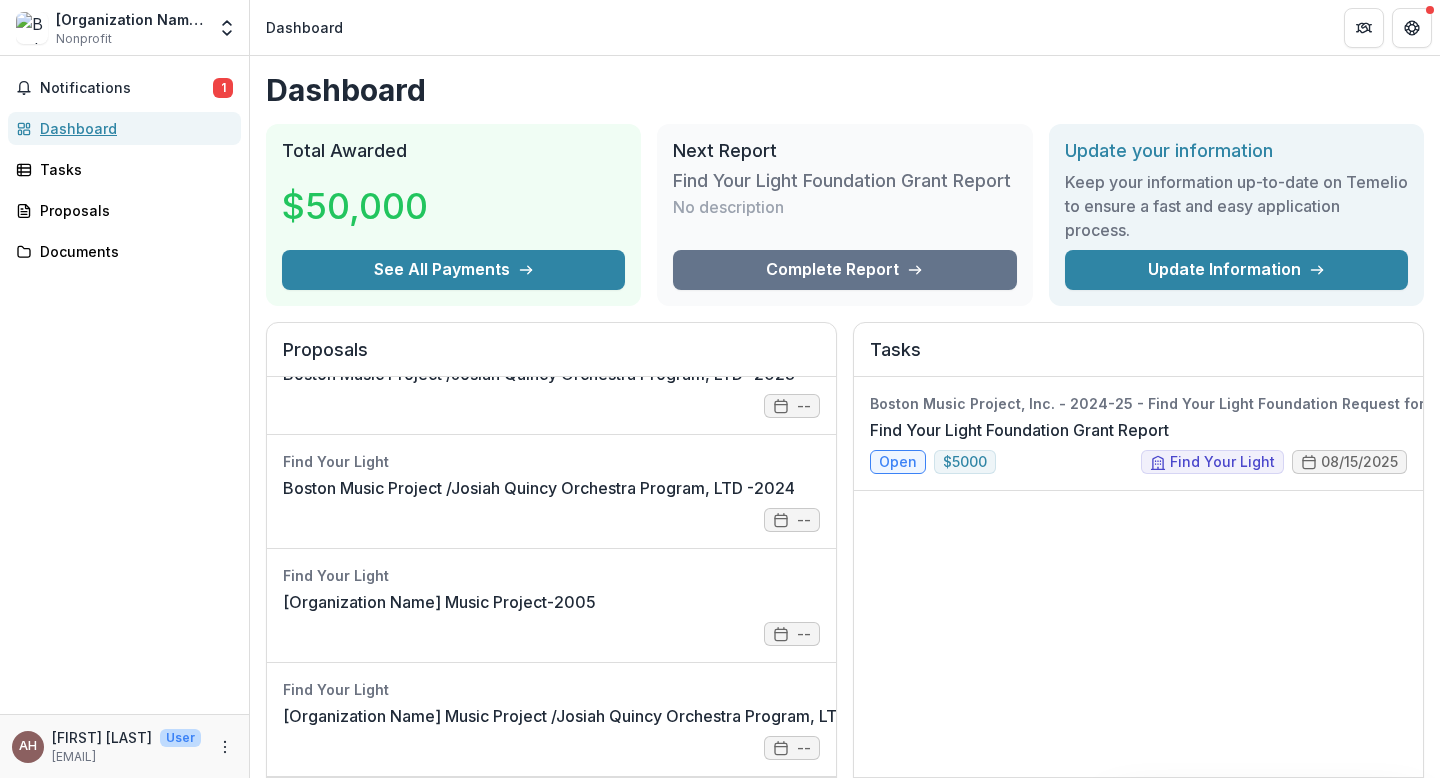 scroll, scrollTop: 300, scrollLeft: 0, axis: vertical 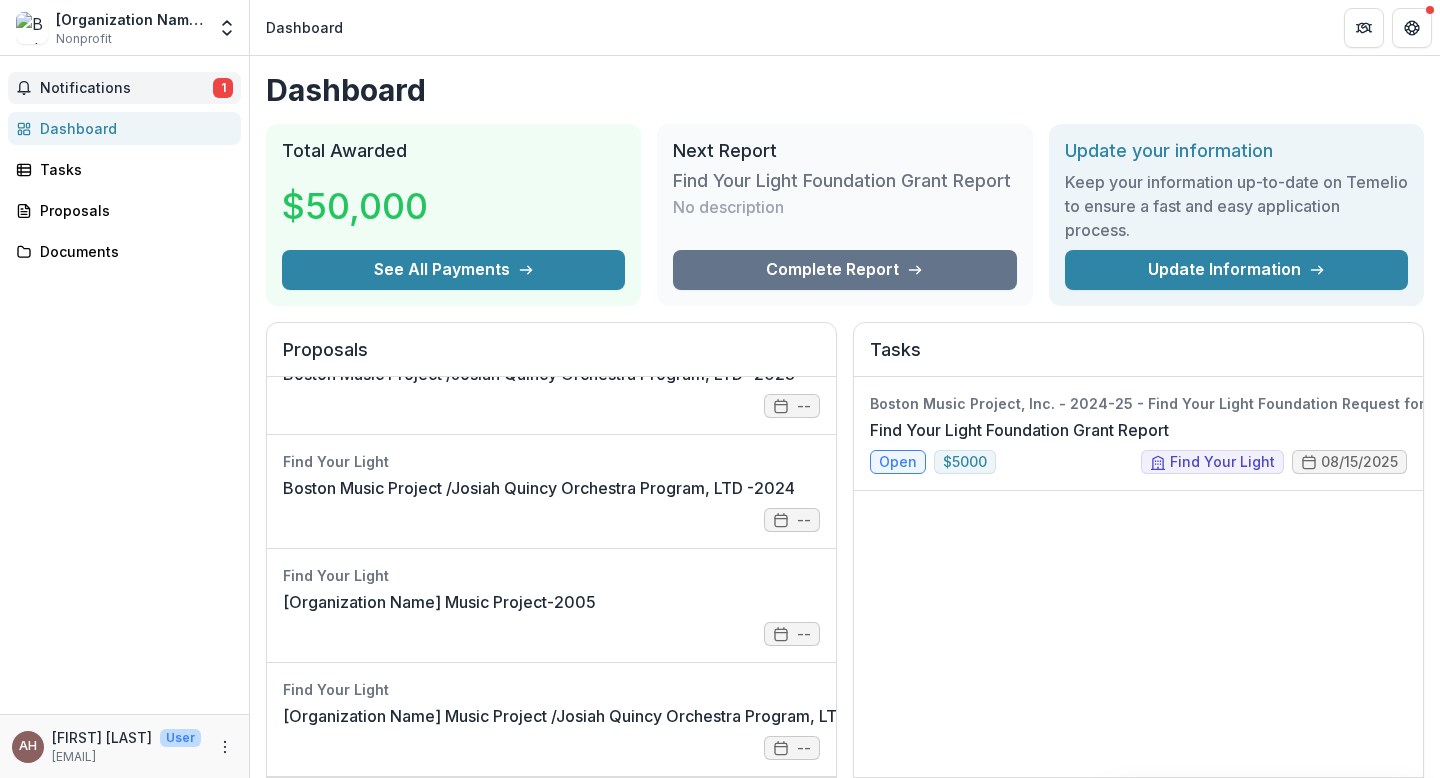 click on "Notifications" at bounding box center (126, 88) 